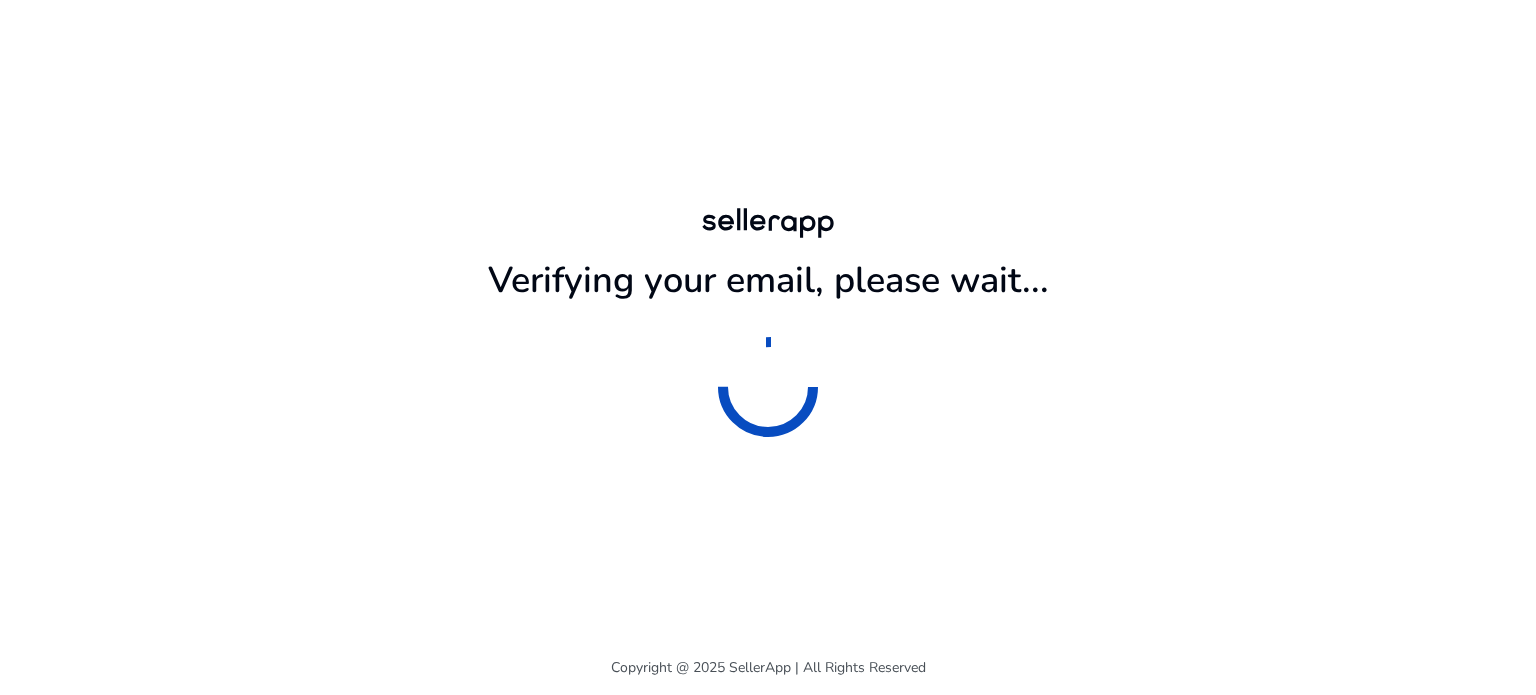 scroll, scrollTop: 0, scrollLeft: 0, axis: both 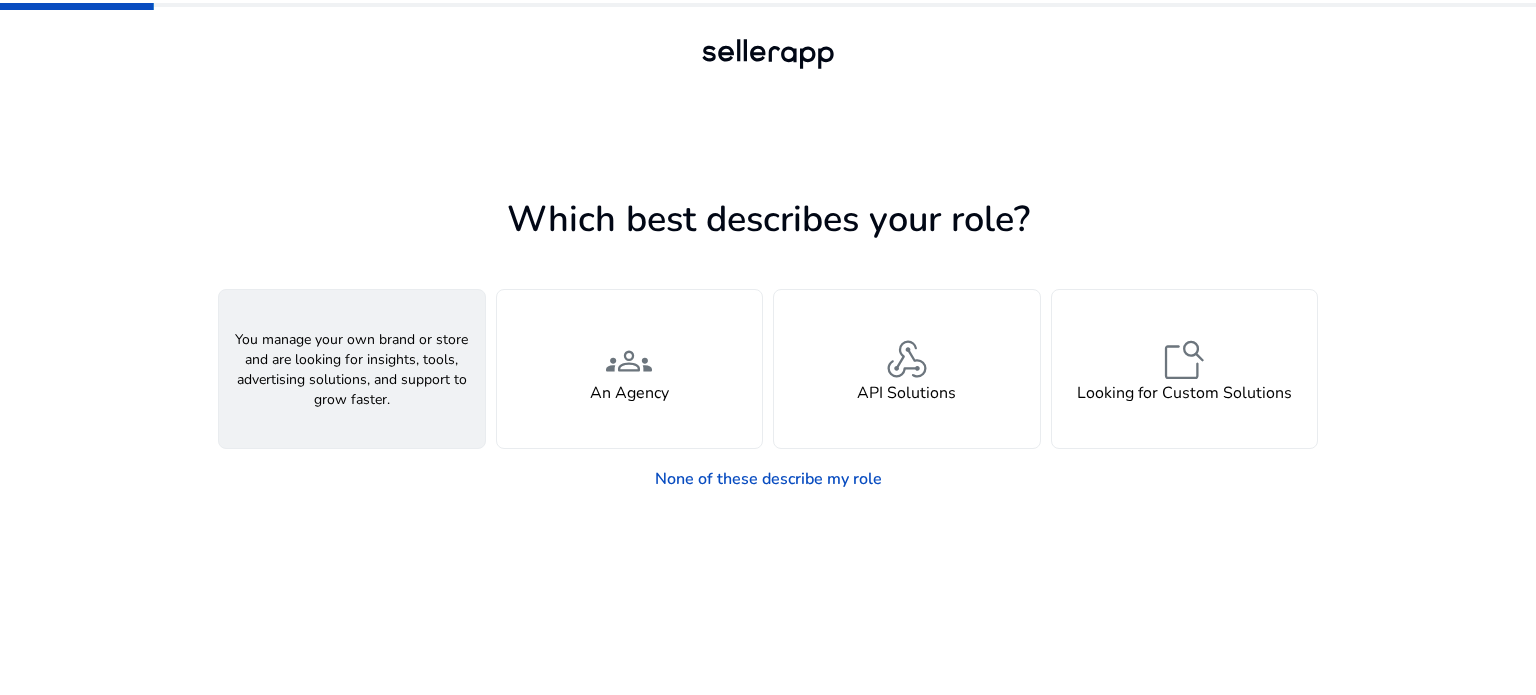 click on "person  A Seller" 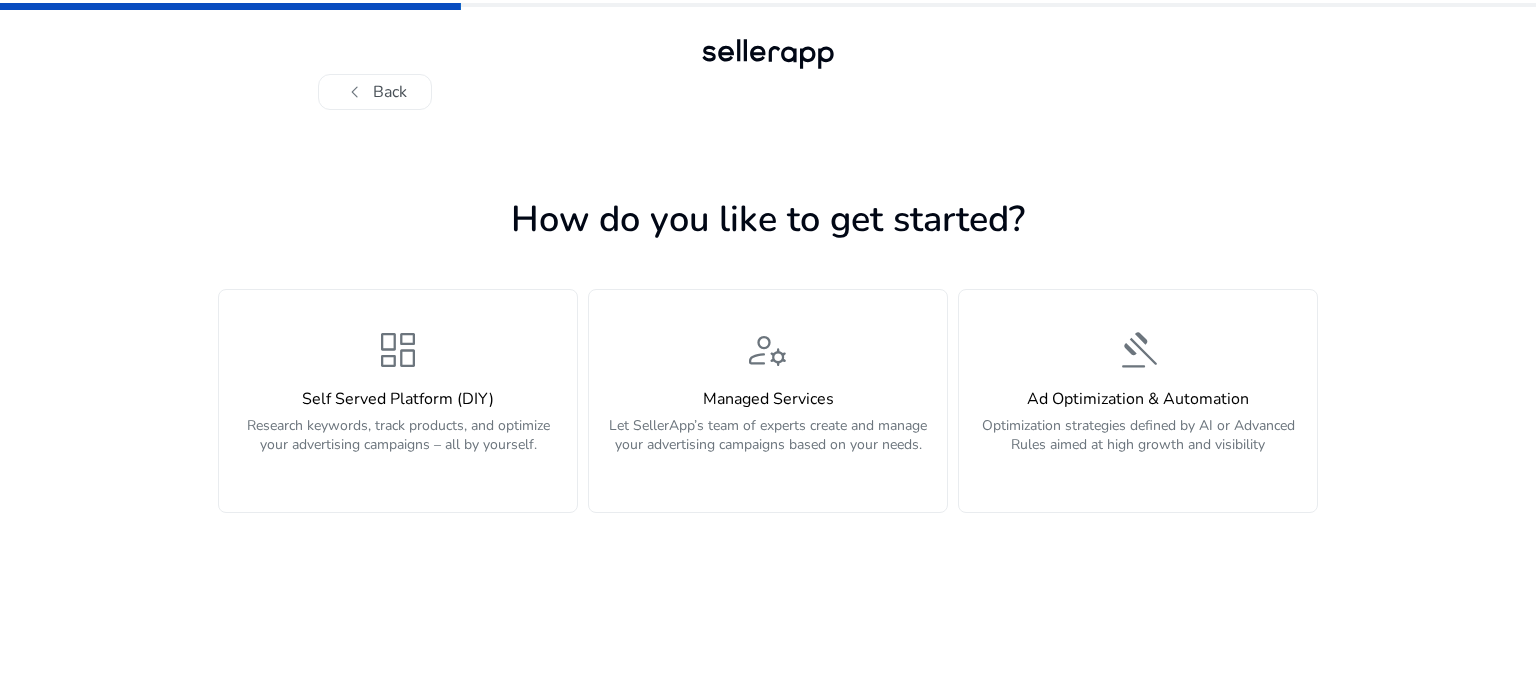 click on "Research keywords, track products, and optimize your advertising campaigns – all by yourself." 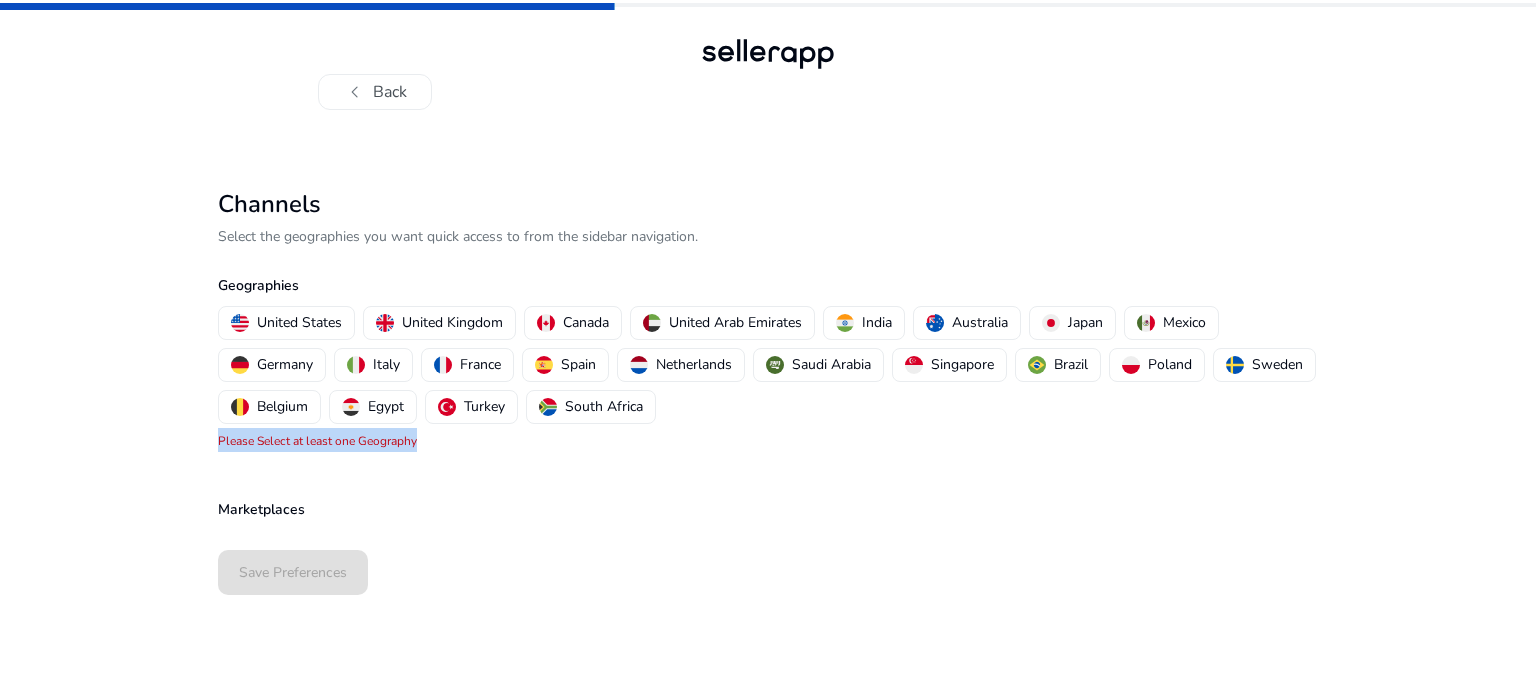 click on "Channels  Select the geographies you want quick access to from the sidebar navigation.  Geographies  United States   United Kingdom   Canada   United Arab Emirates   India   Australia   Japan   Mexico   Germany   Italy   France   Spain   Netherlands   Saudi Arabia   Singapore   Brazil   Poland   Sweden   Belgium   Egypt   Turkey   South Africa  Please Select at least one Geography" 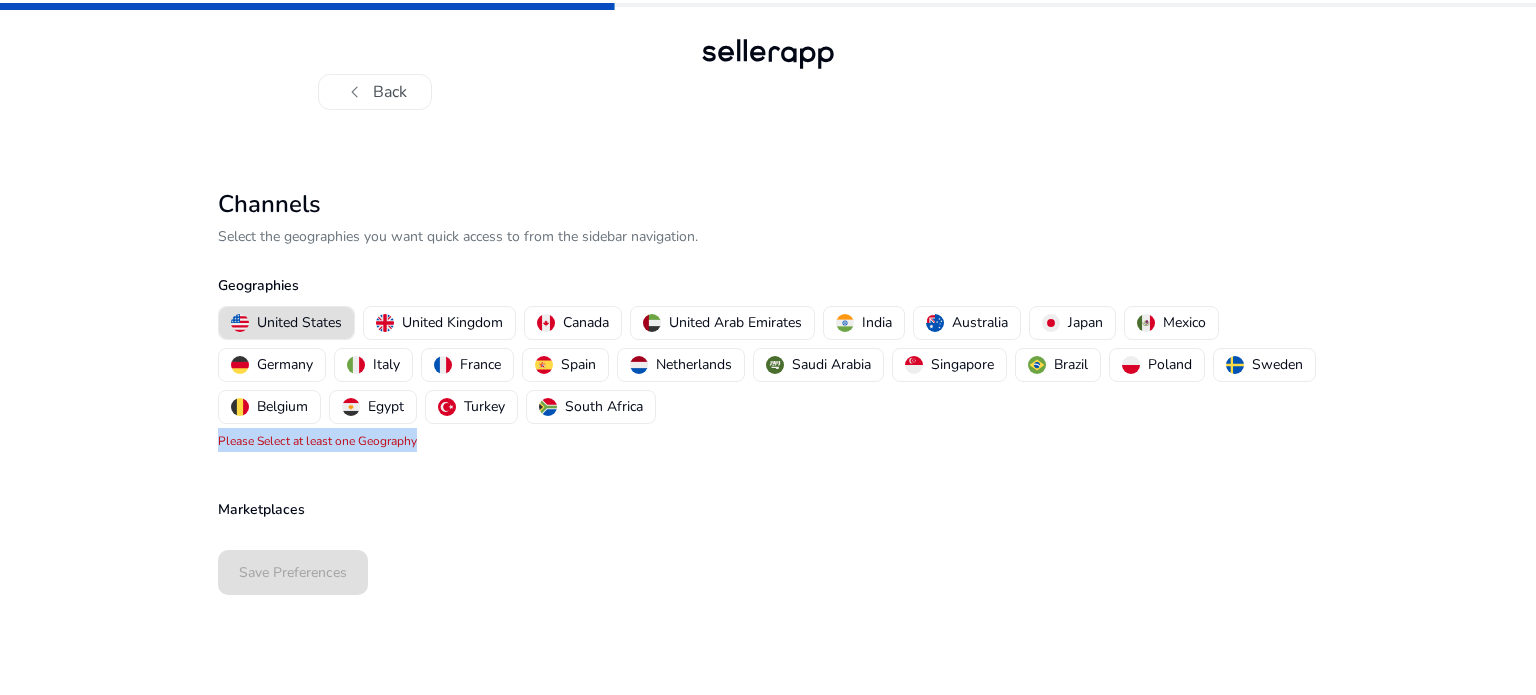 click on "United States   United Kingdom   Canada   United Arab Emirates   India   Australia   Japan   Mexico   Germany   Italy   France   Spain   Netherlands   Saudi Arabia   Singapore   Brazil   Poland   Sweden   Belgium   Egypt   Turkey   South Africa" 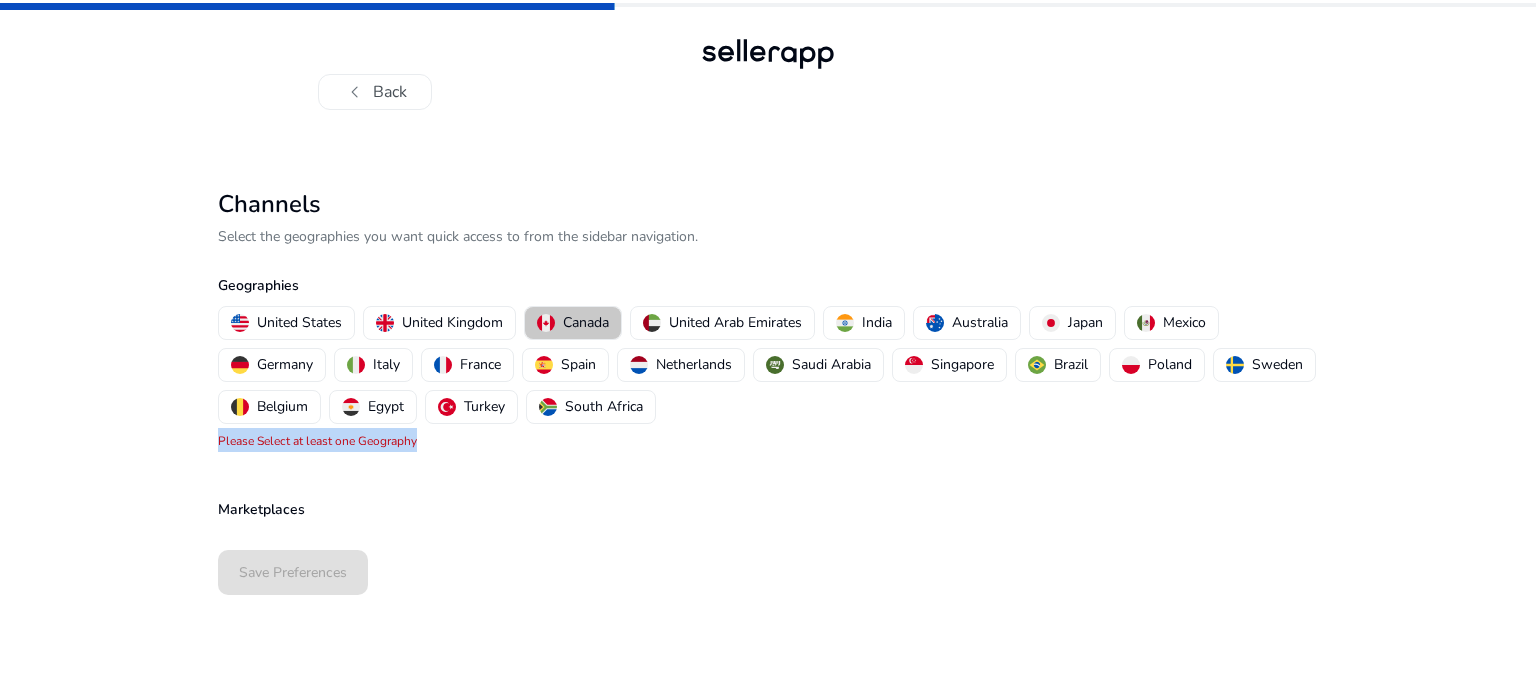 click on "Canada" at bounding box center (586, 322) 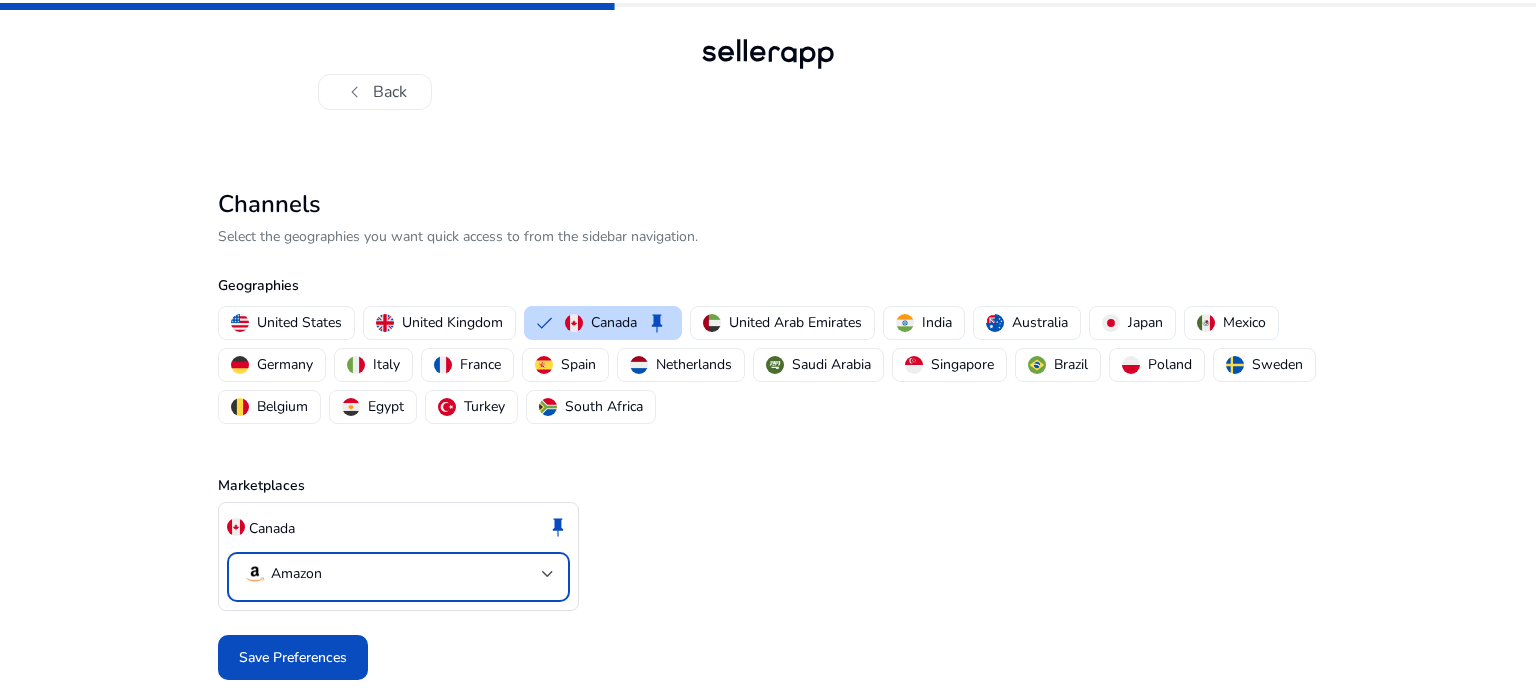 click at bounding box center (548, 574) 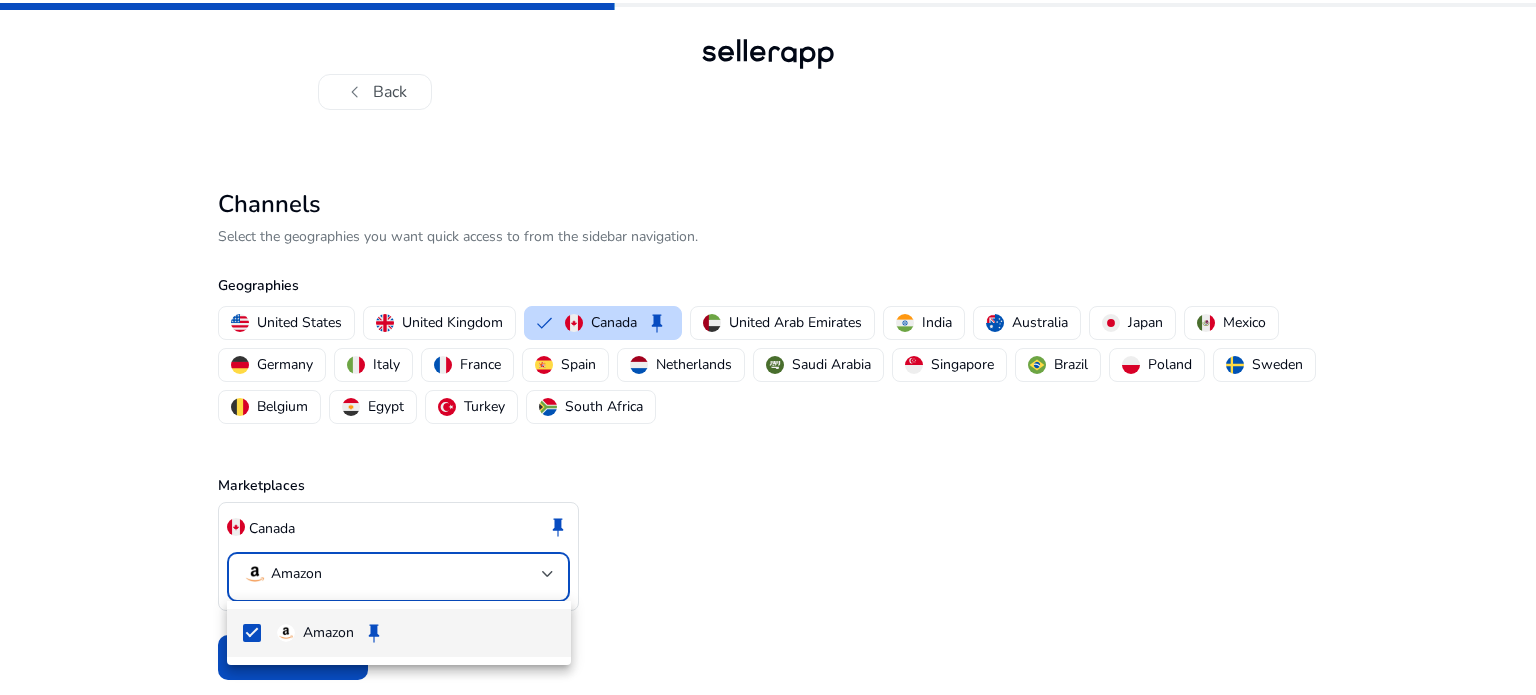 click at bounding box center [768, 347] 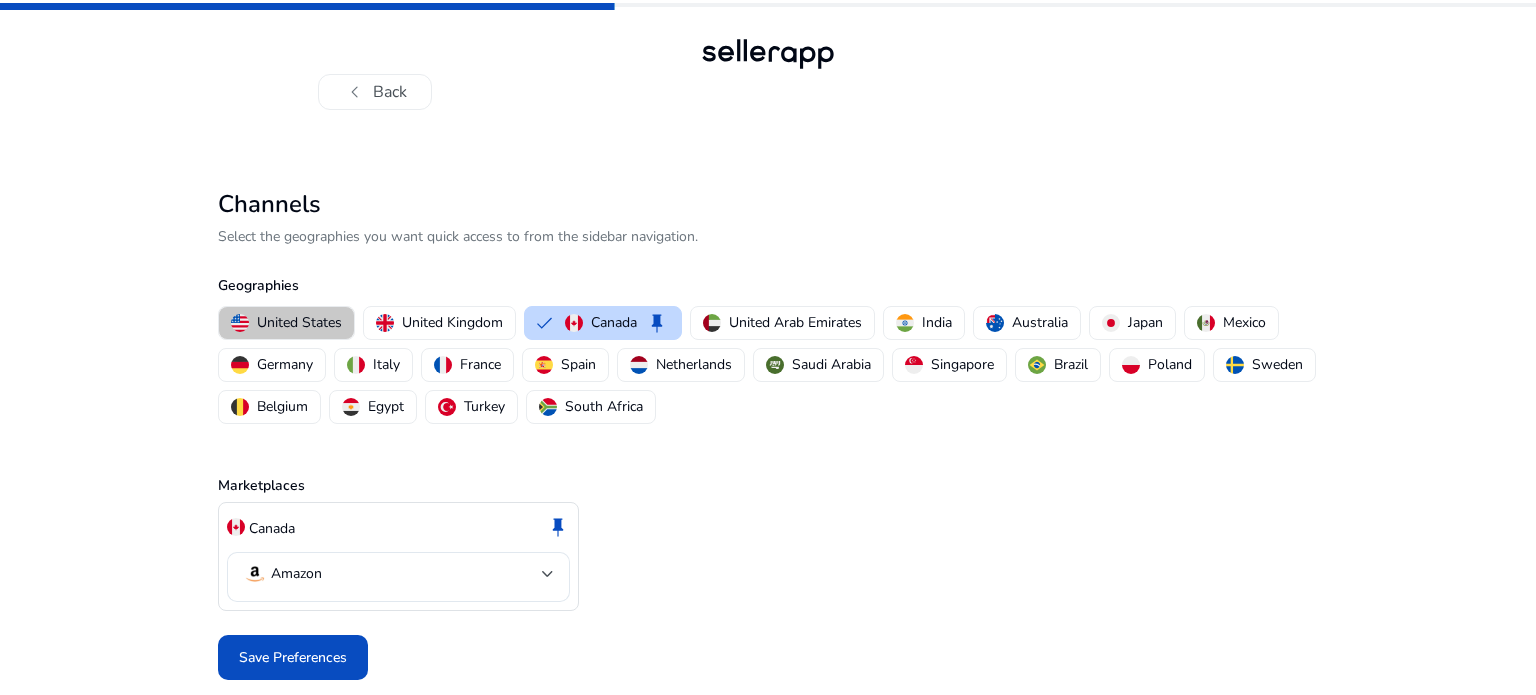 click on "United States" at bounding box center (299, 322) 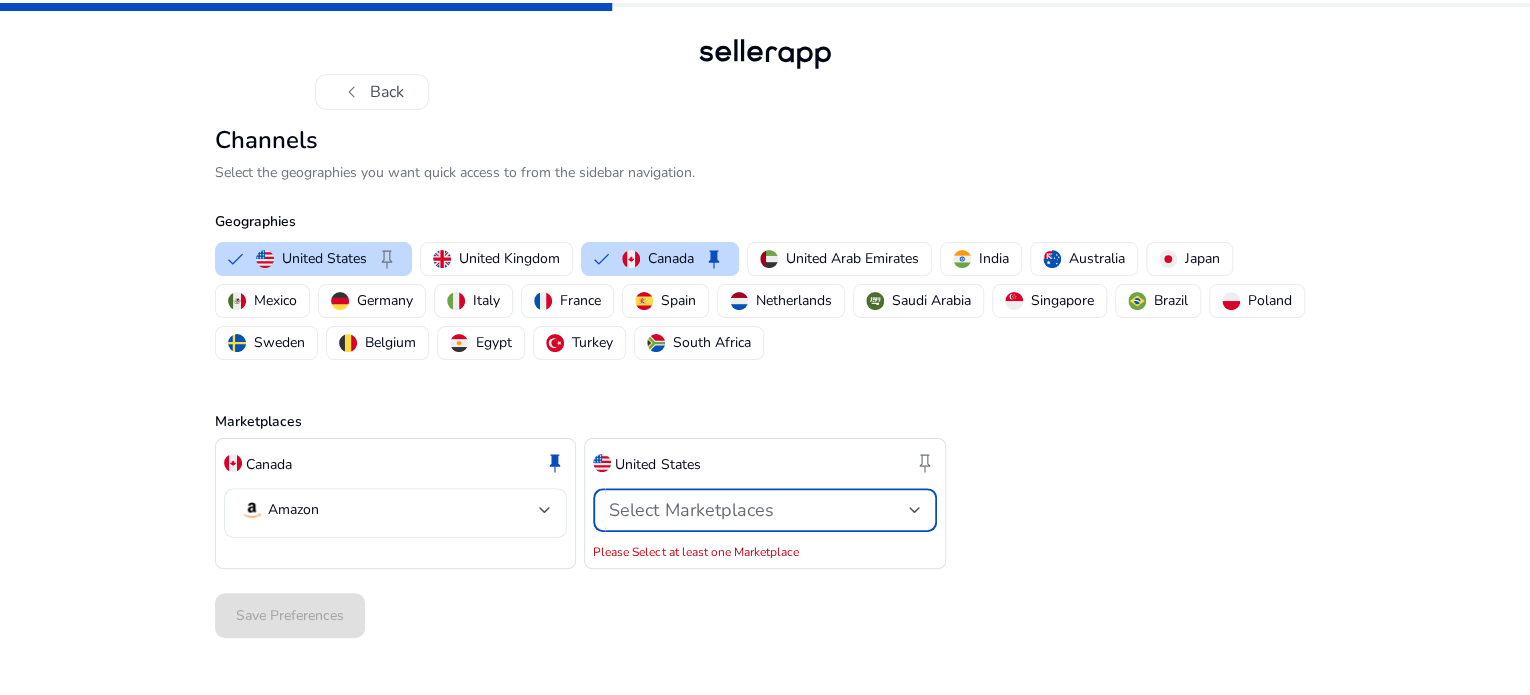 click on "Select Marketplaces" at bounding box center (691, 510) 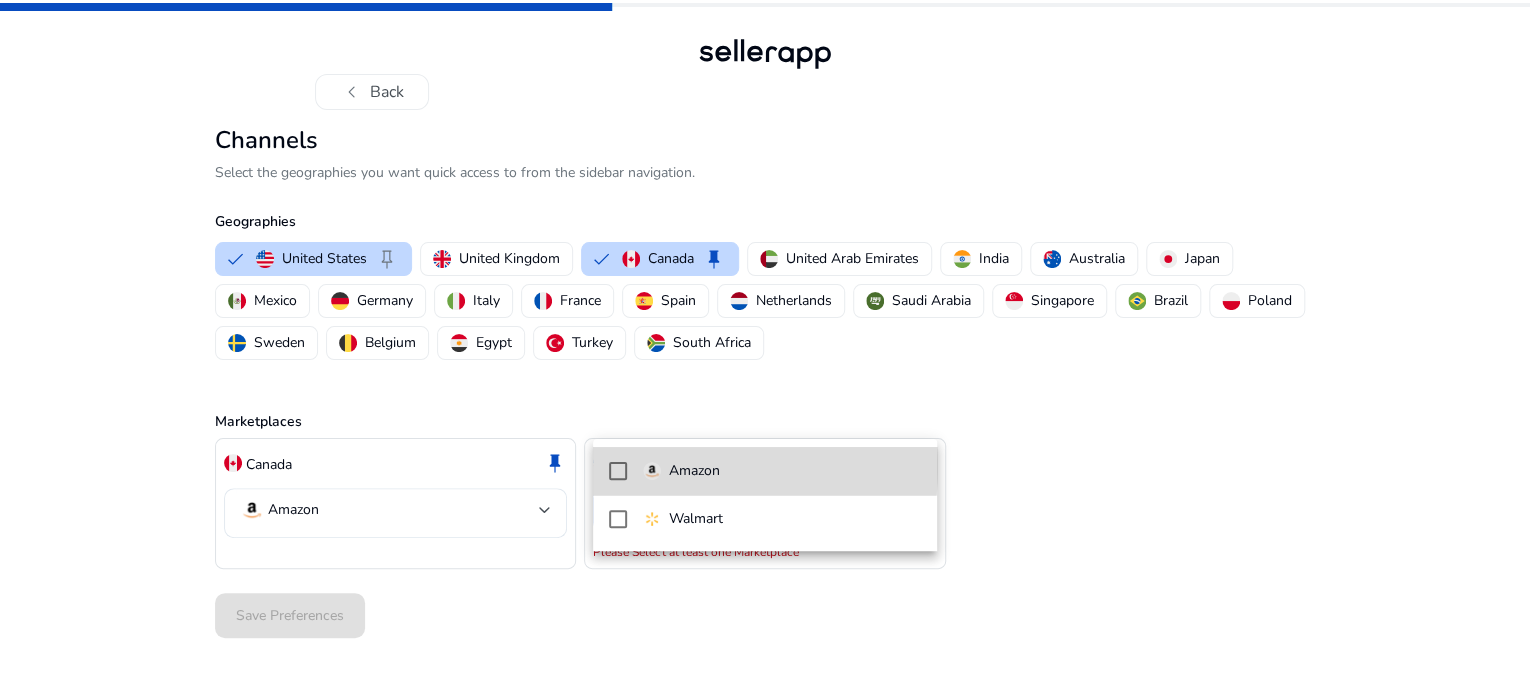 click at bounding box center [618, 471] 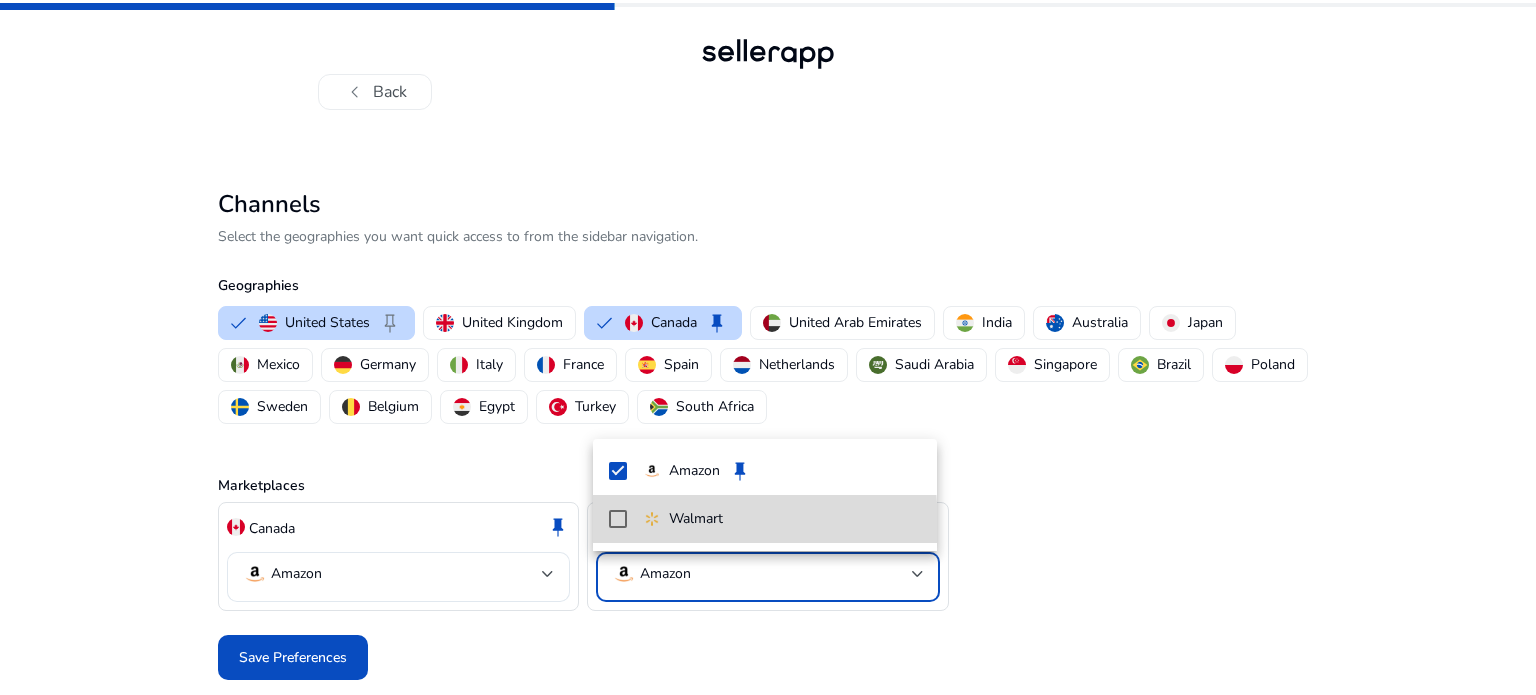 click on "Walmart" at bounding box center (765, 519) 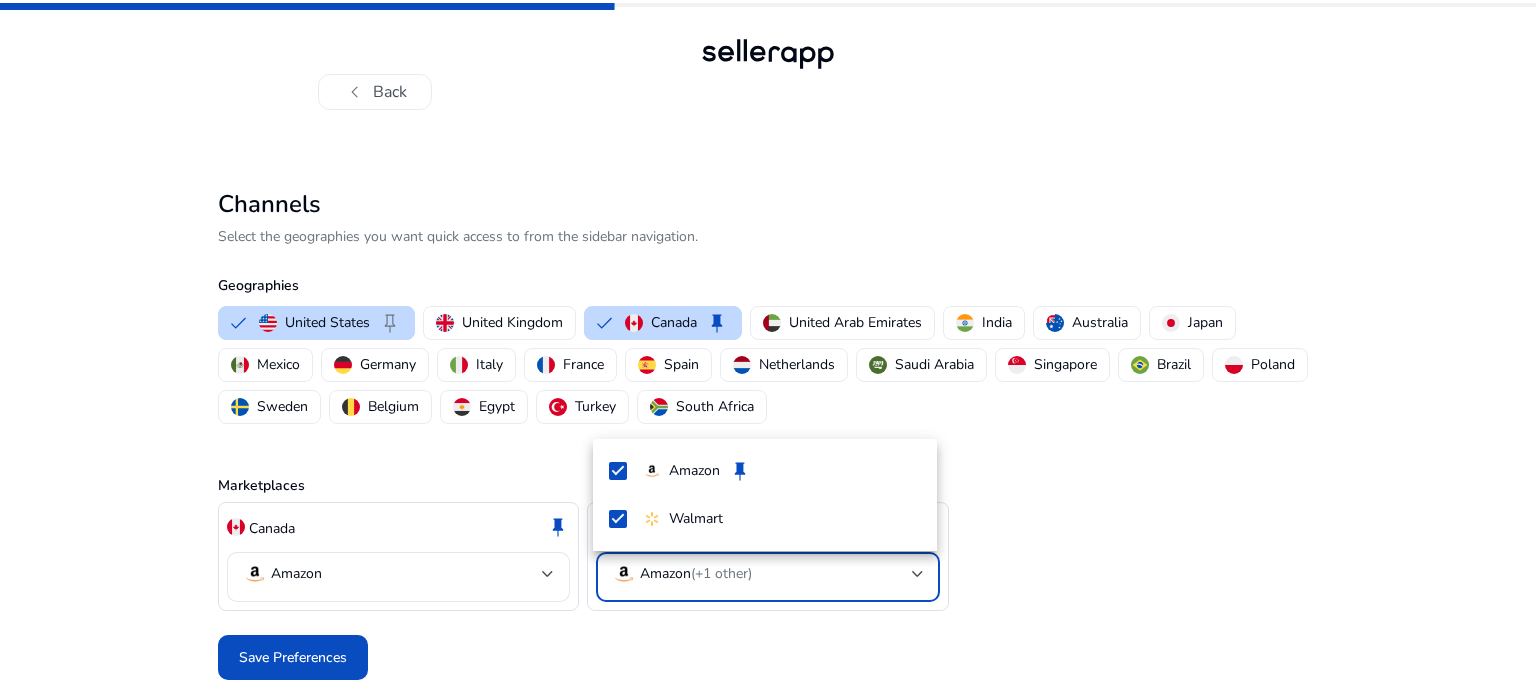 click at bounding box center [768, 347] 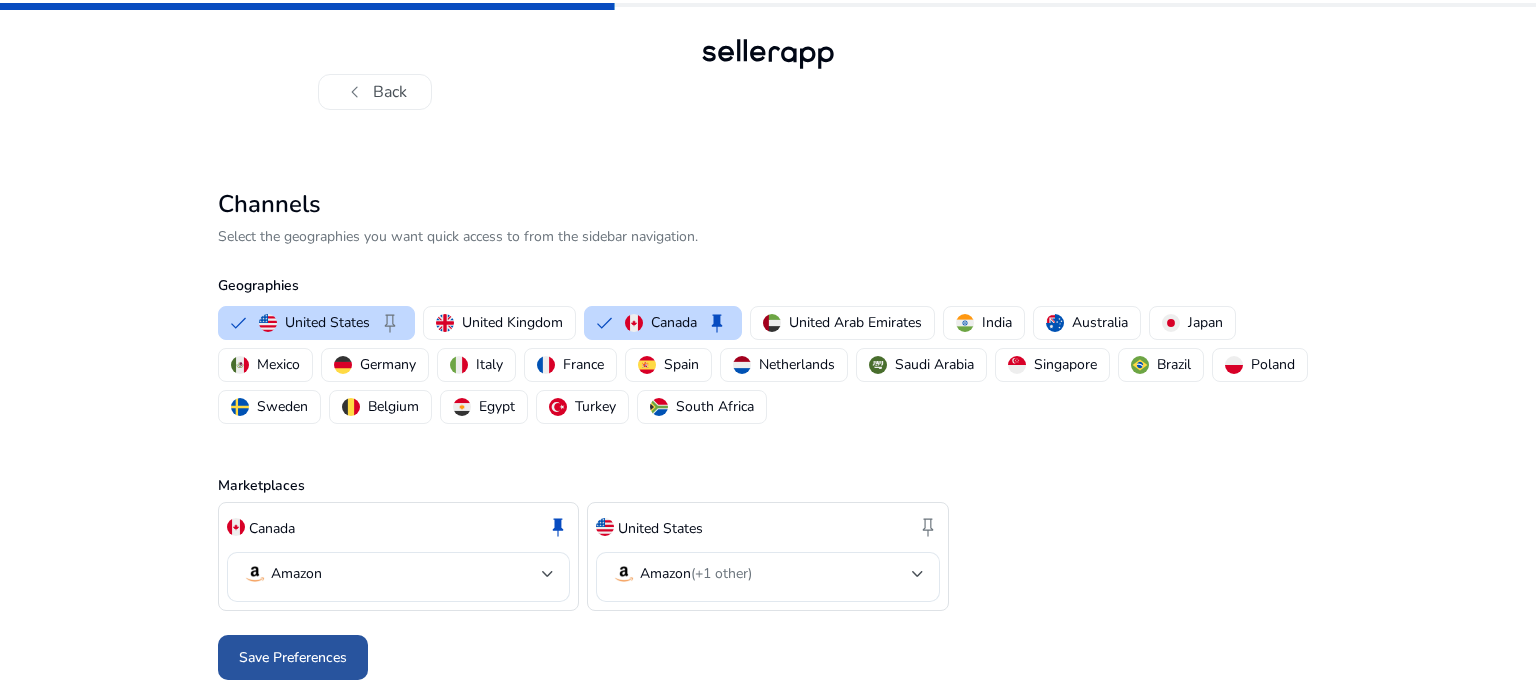 click on "Save Preferences" 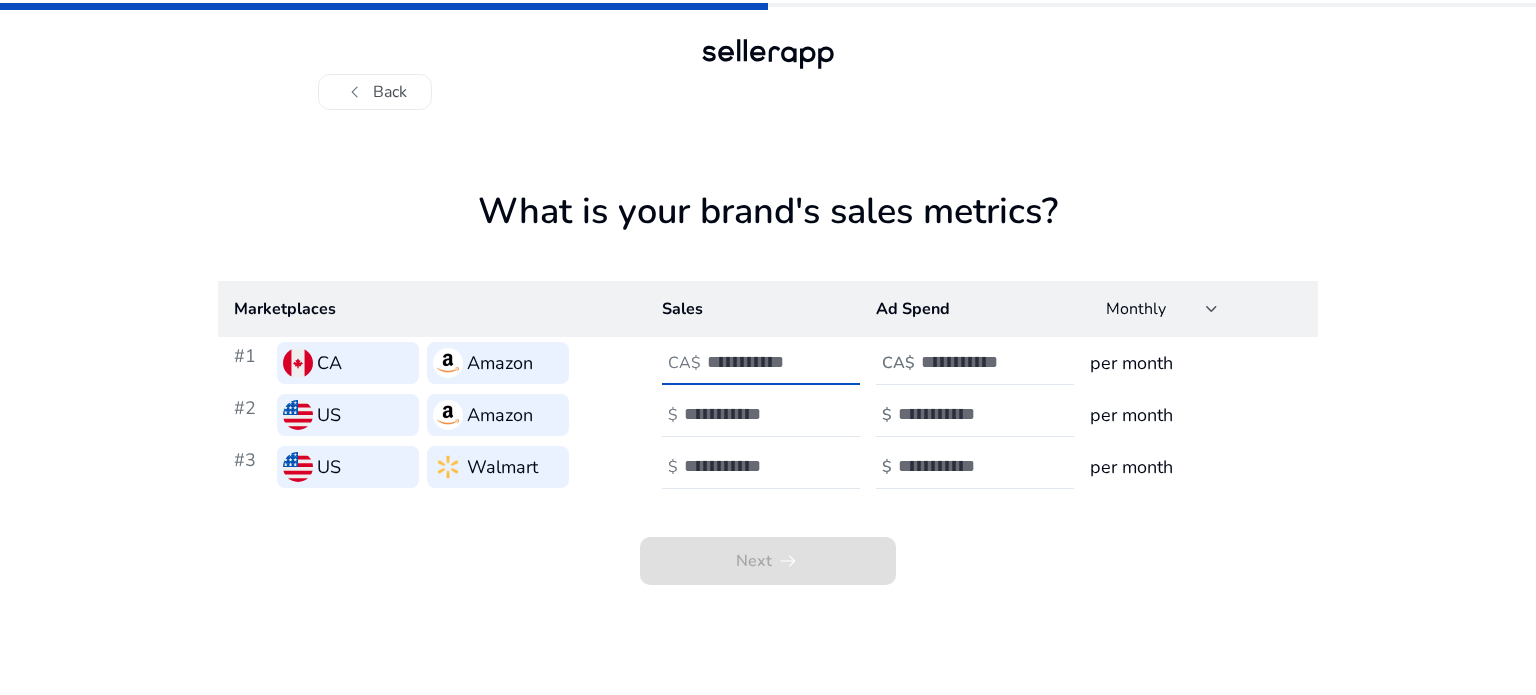 click at bounding box center (774, 362) 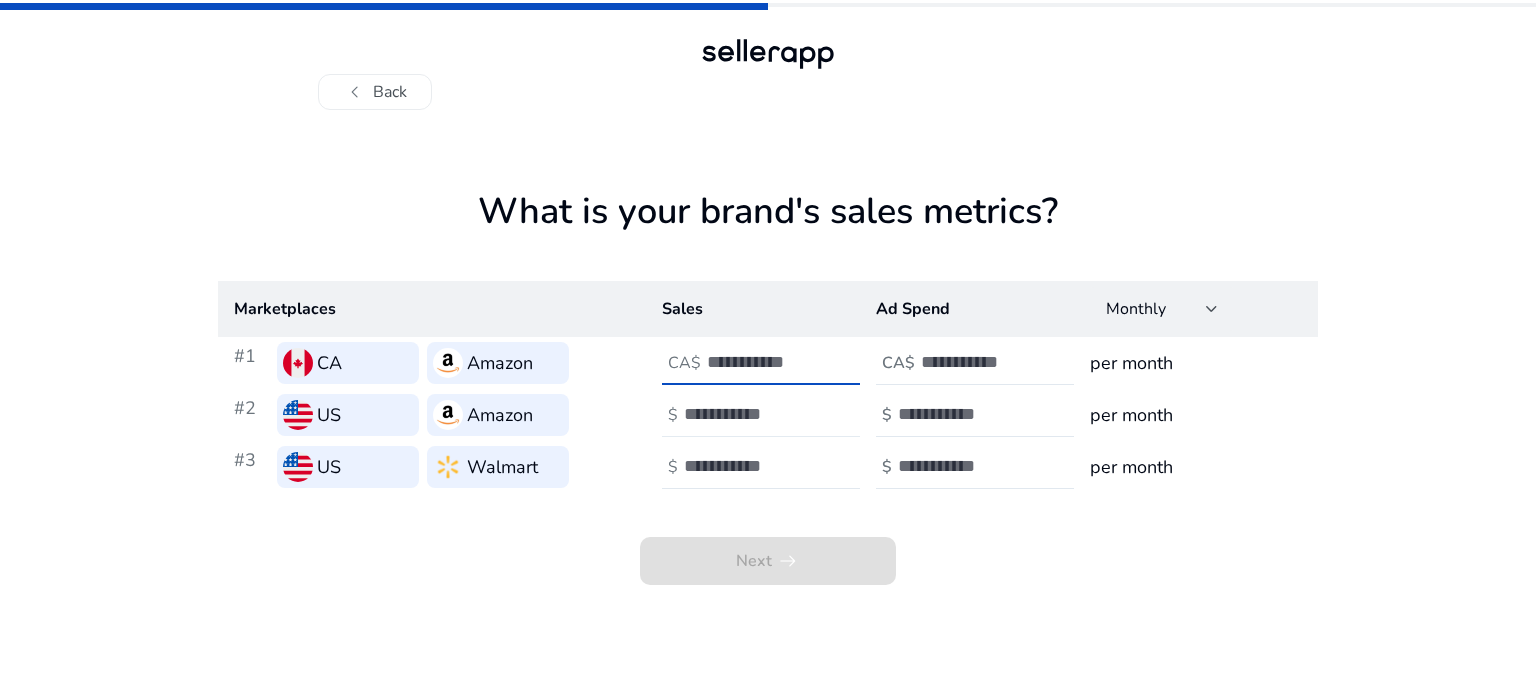 type on "*****" 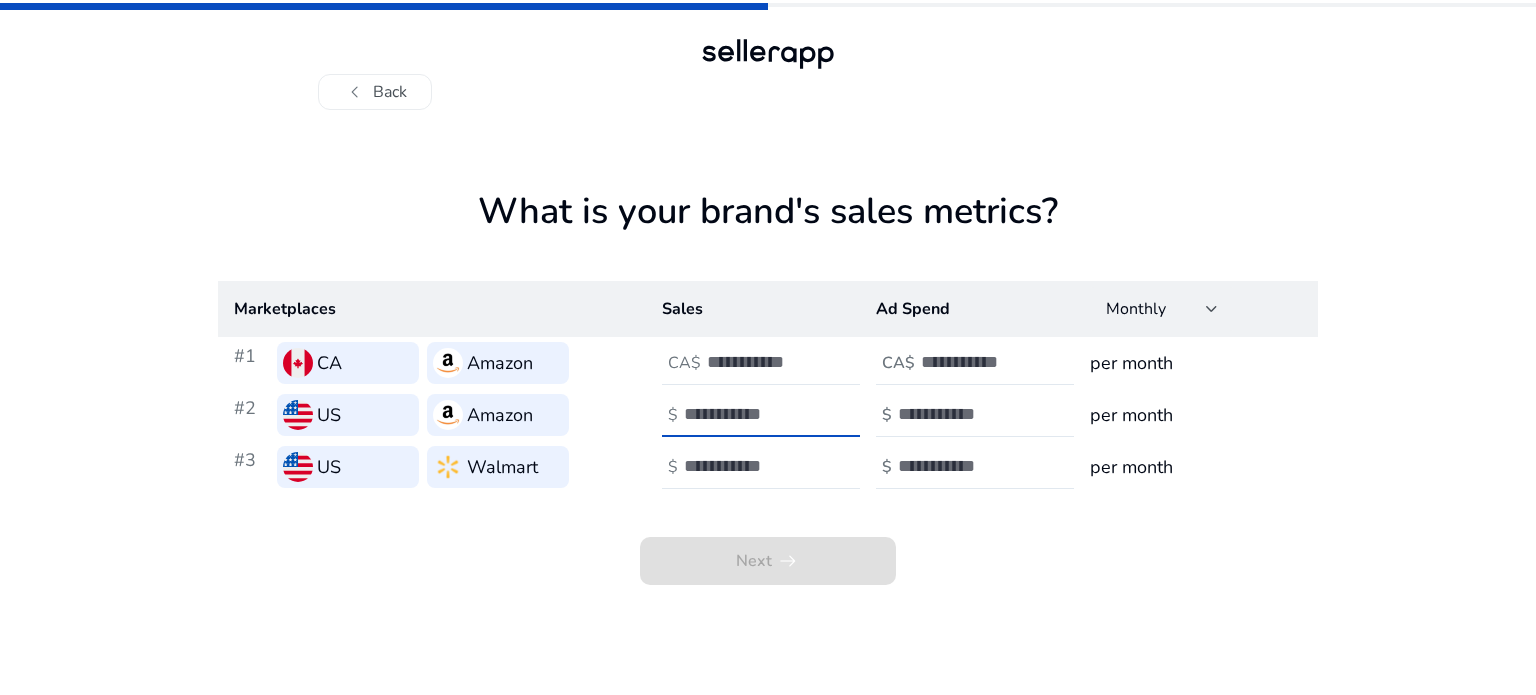 click at bounding box center [751, 414] 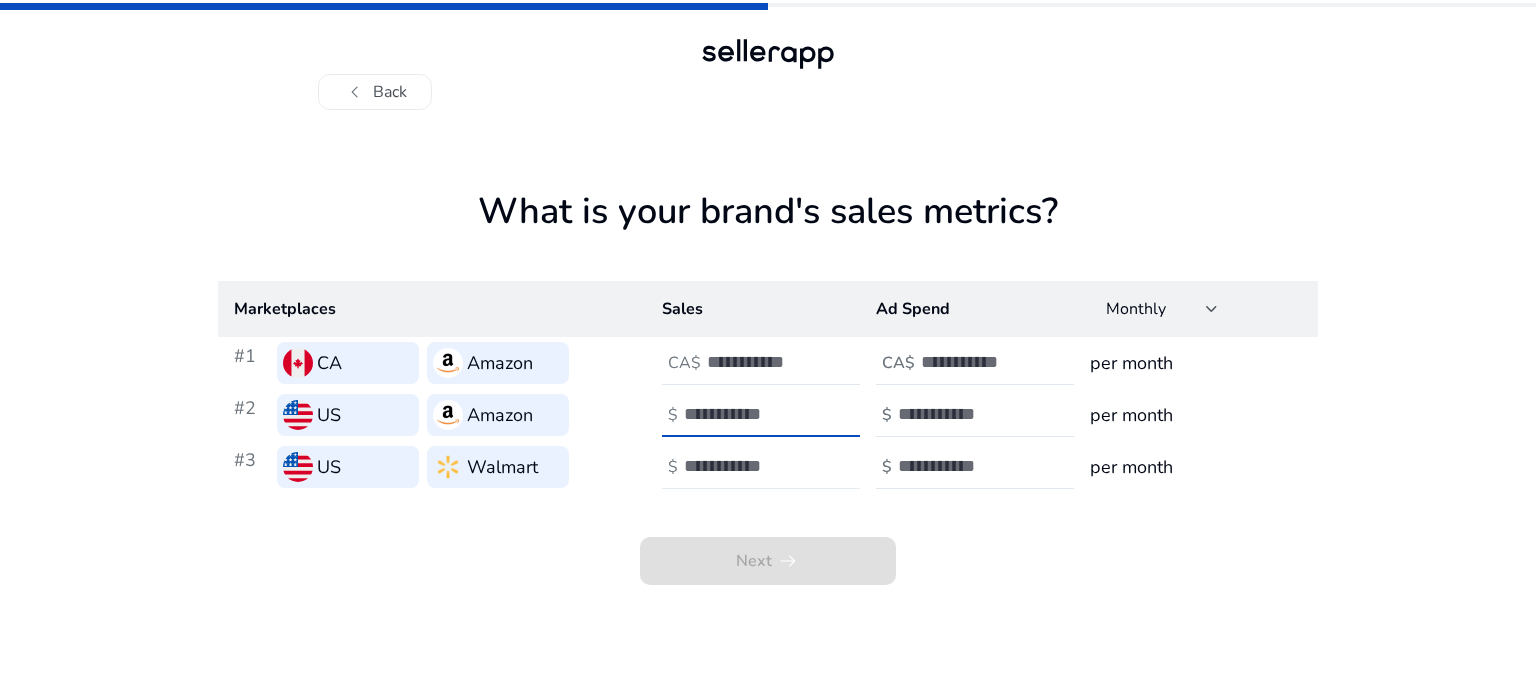 type on "*****" 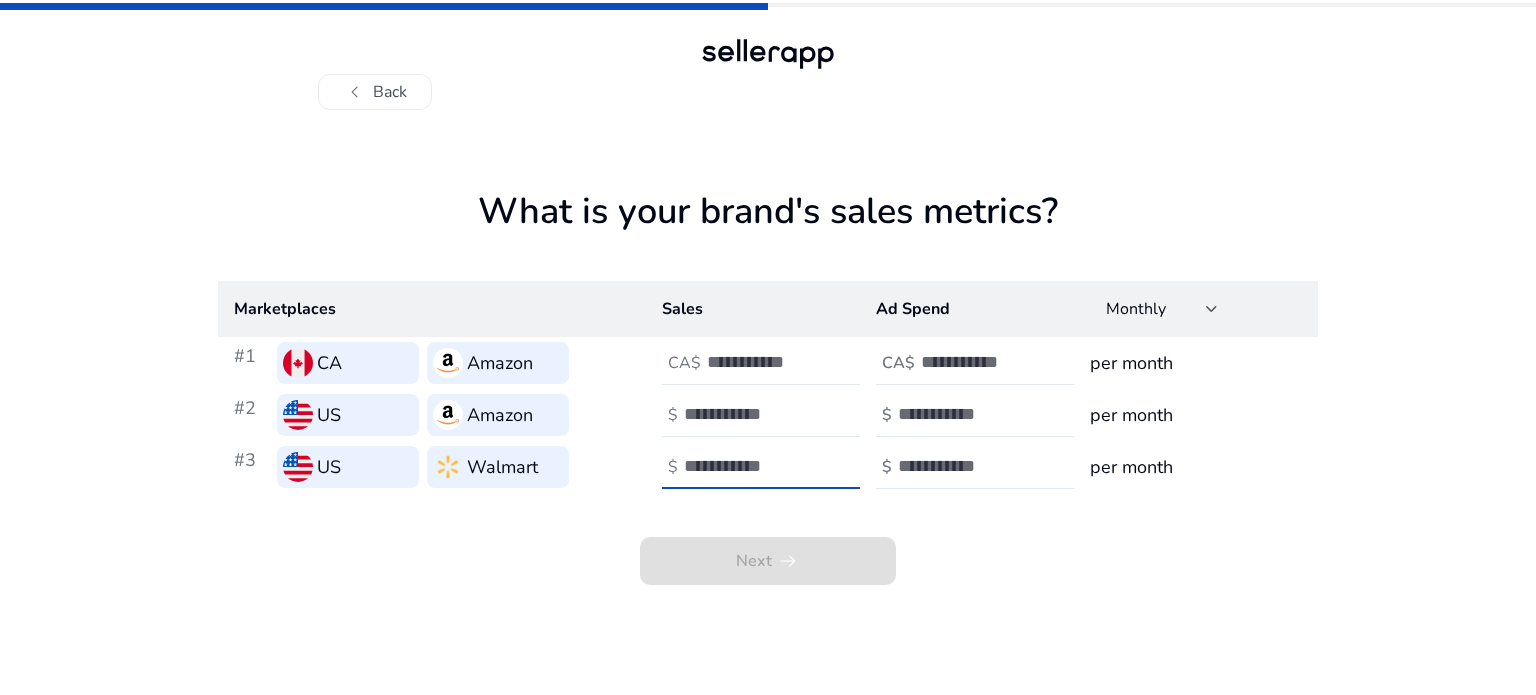 click at bounding box center [751, 466] 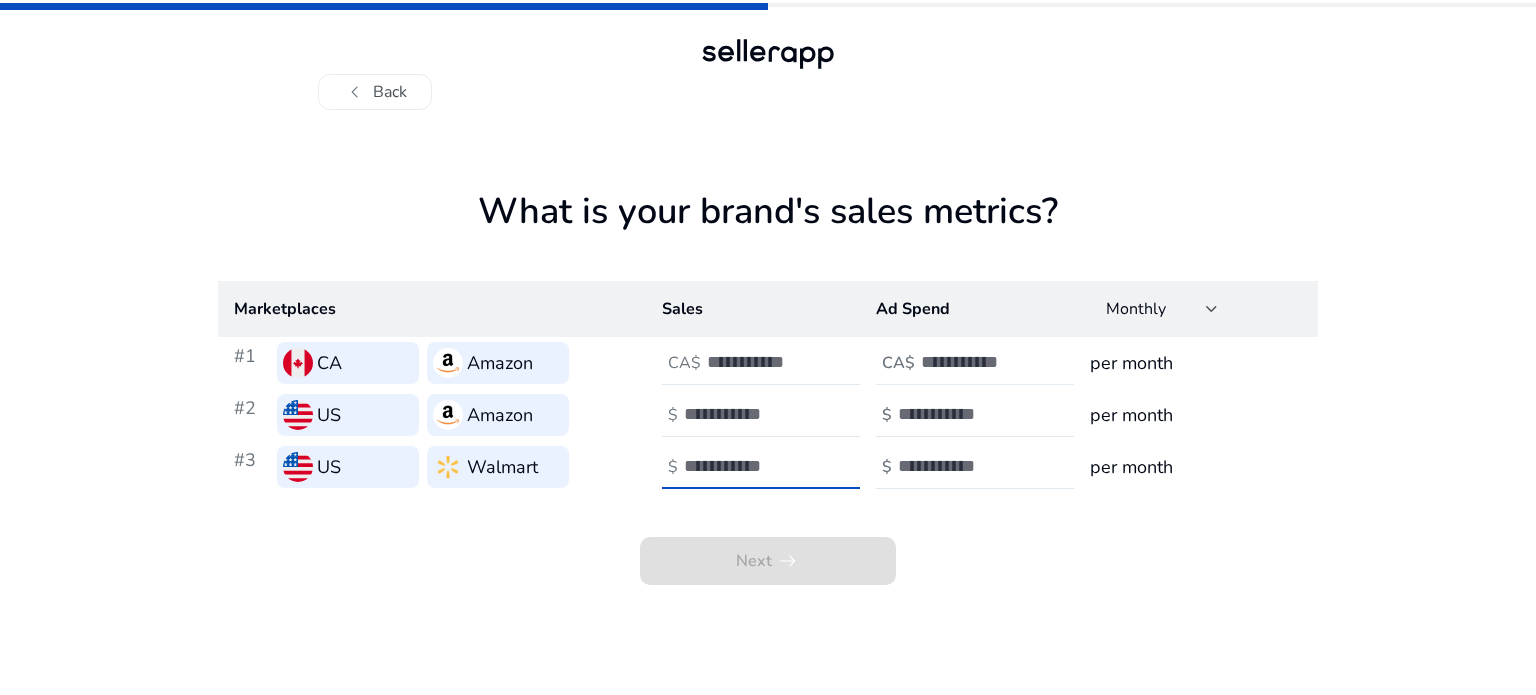 type on "*****" 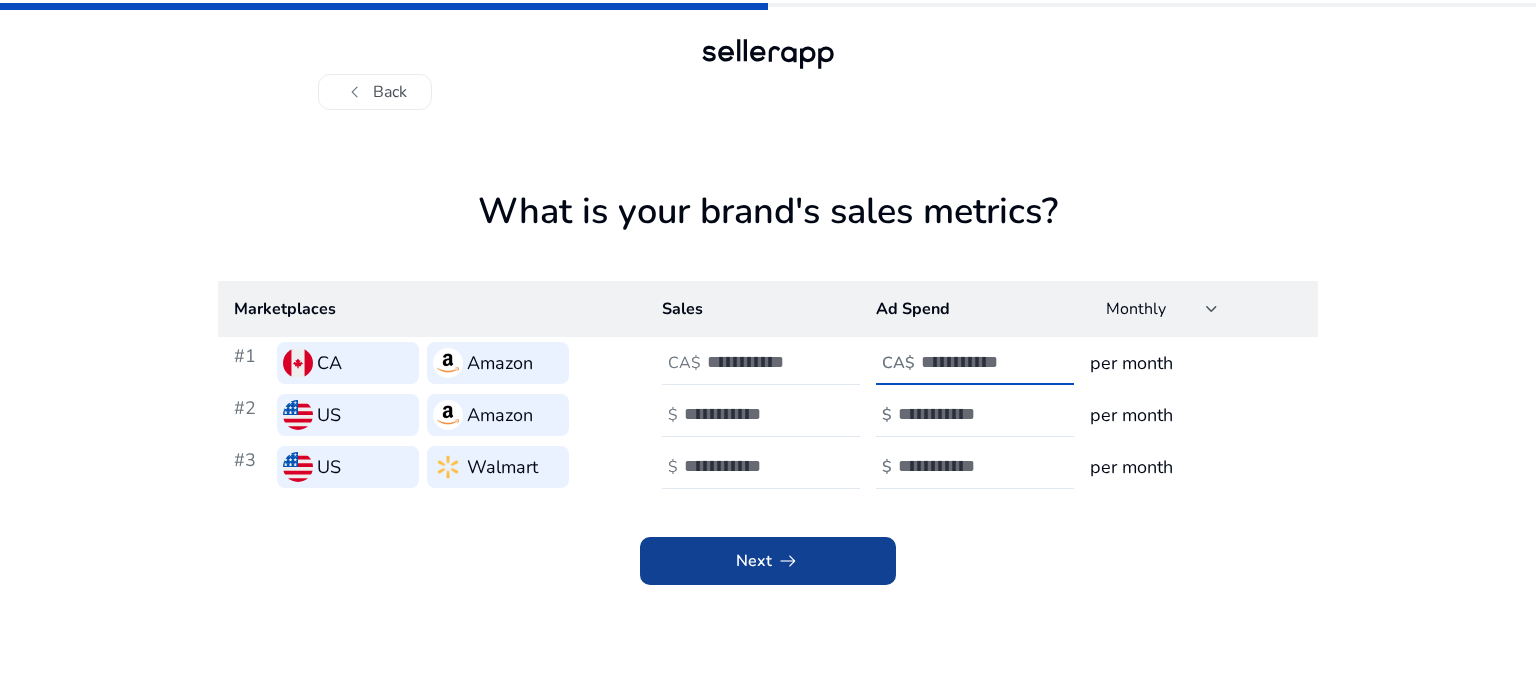 type on "****" 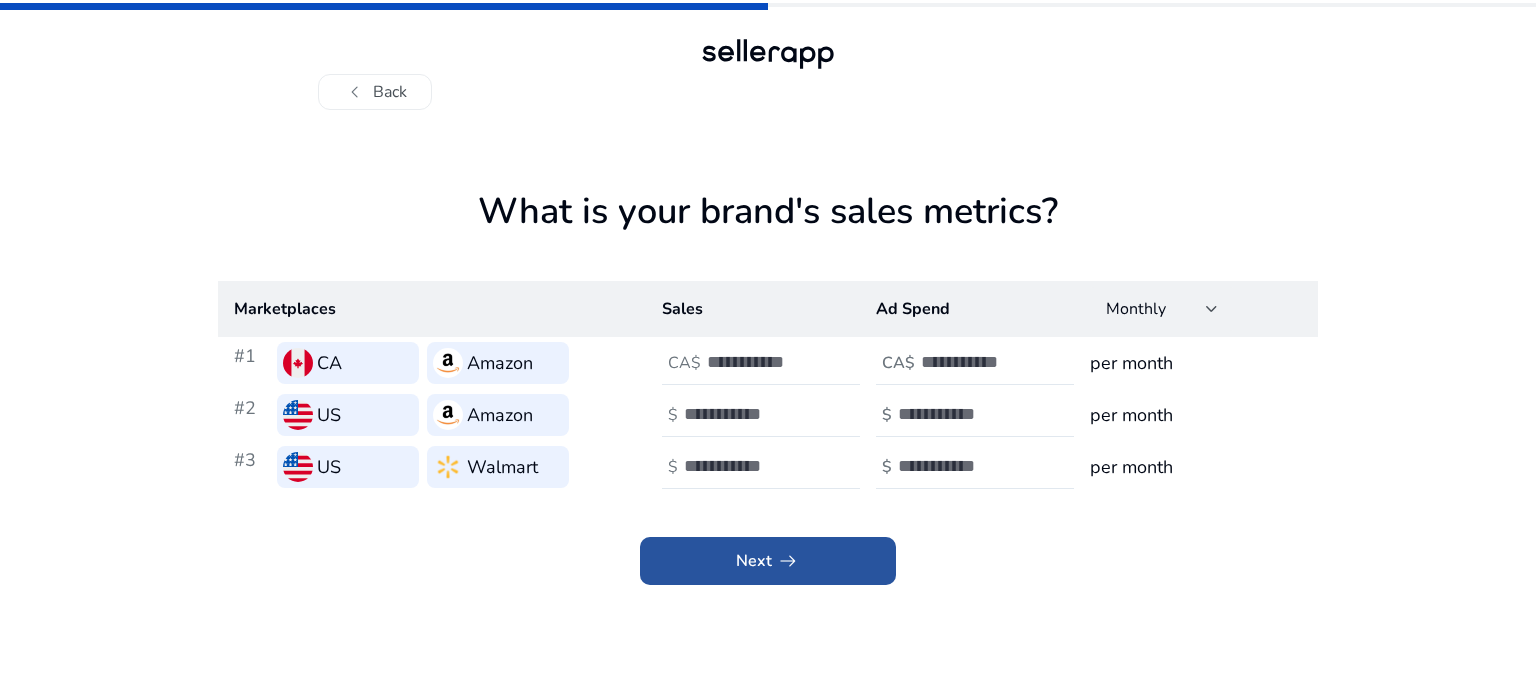 click 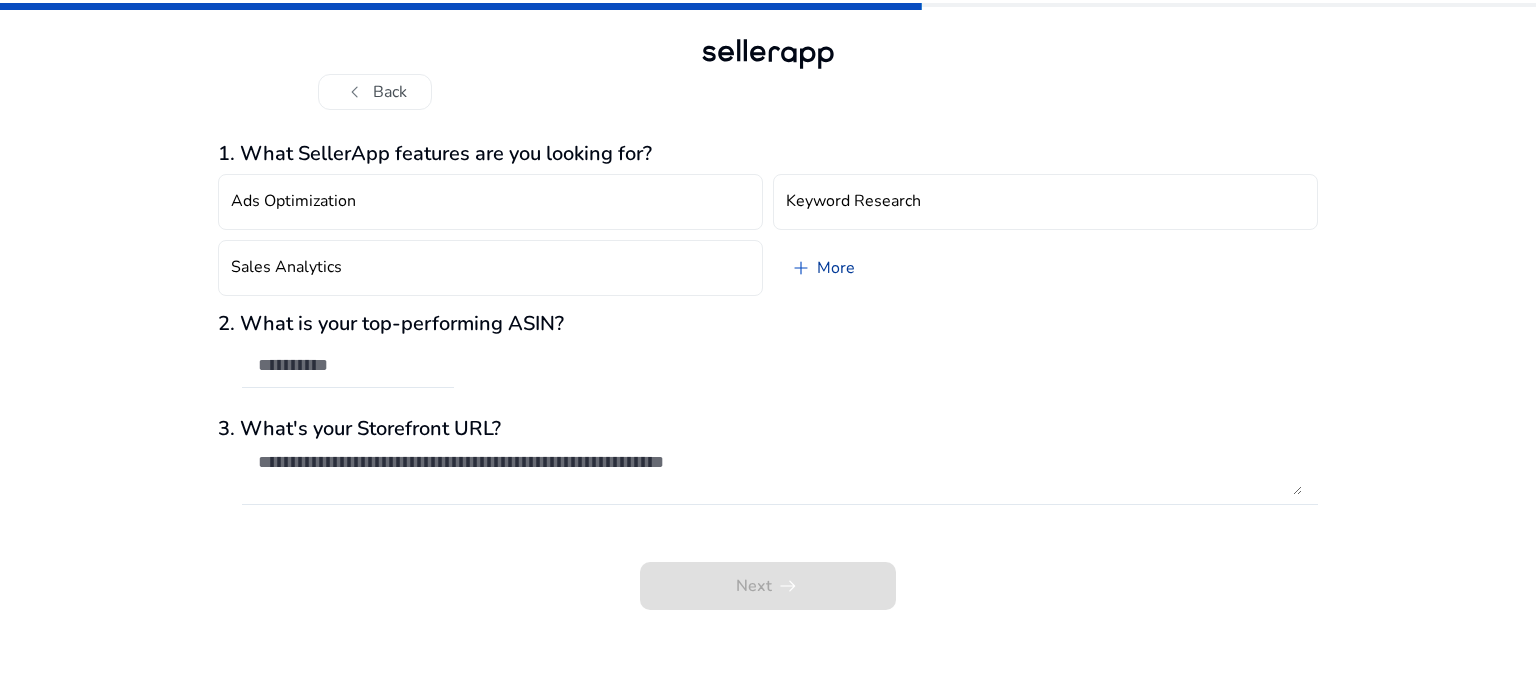 click on "add   More" 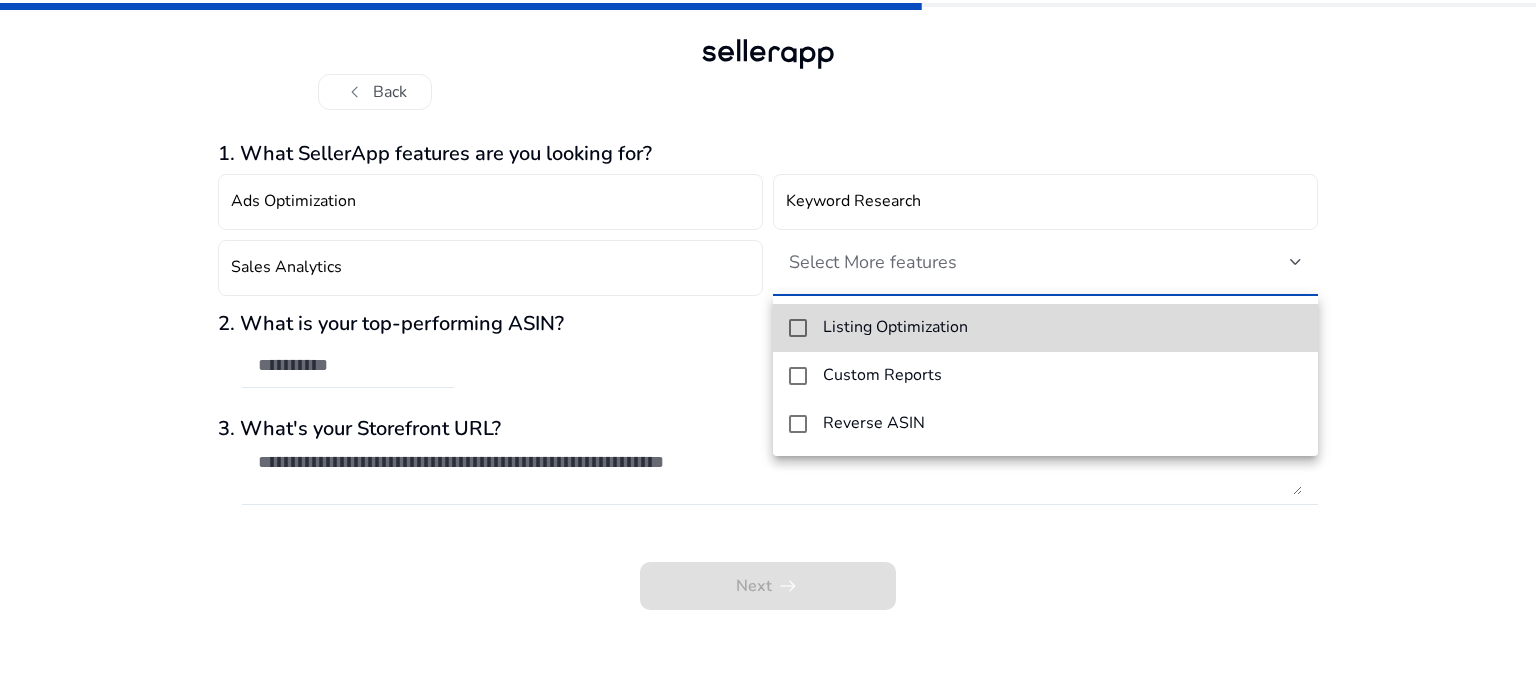 click on "Listing Optimization" at bounding box center [1045, 328] 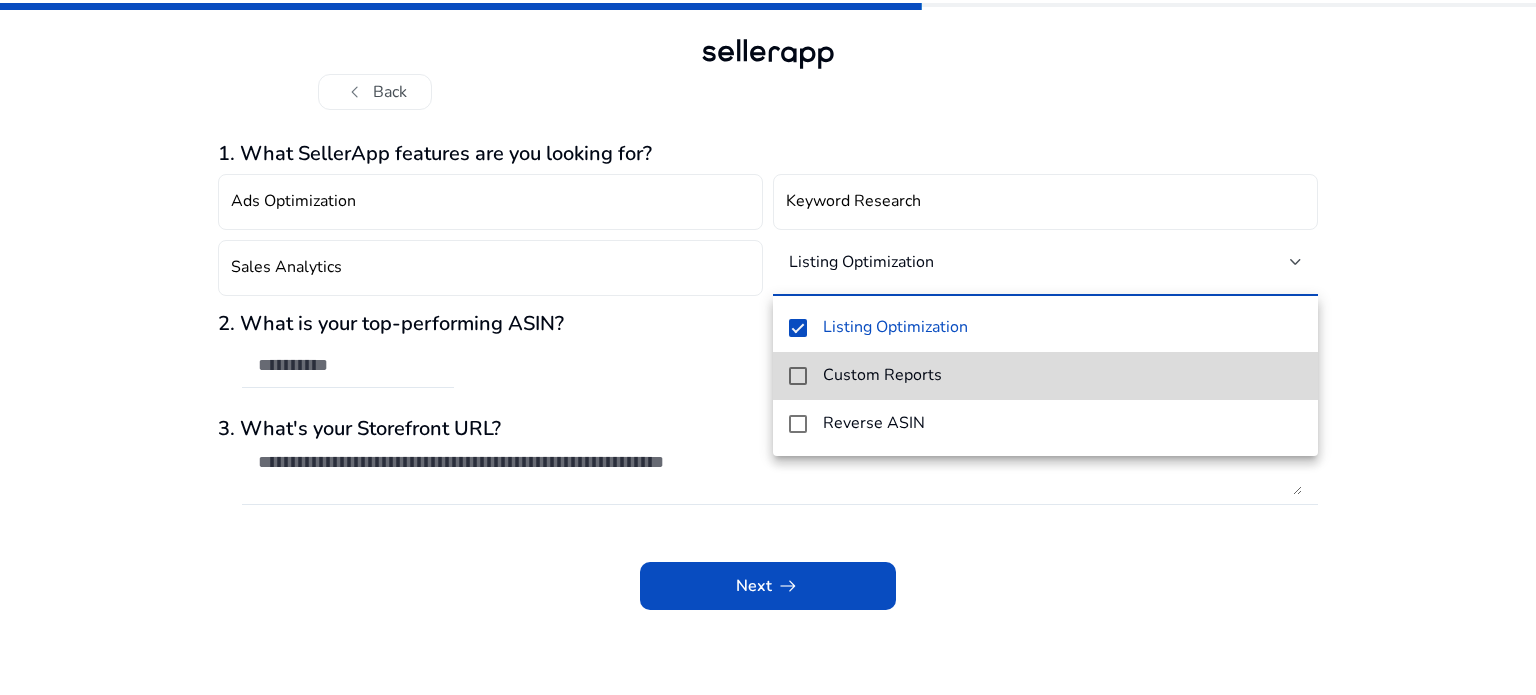 click at bounding box center [798, 376] 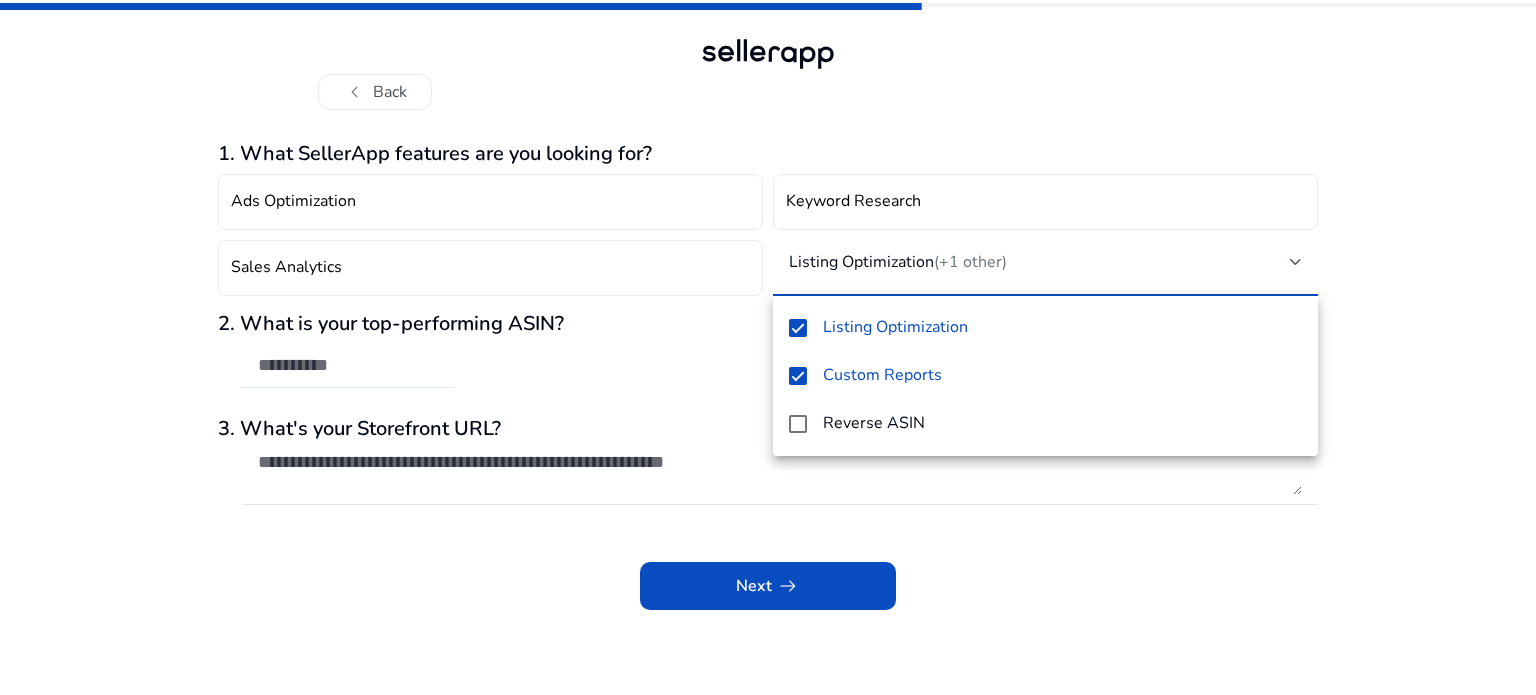 click at bounding box center [768, 347] 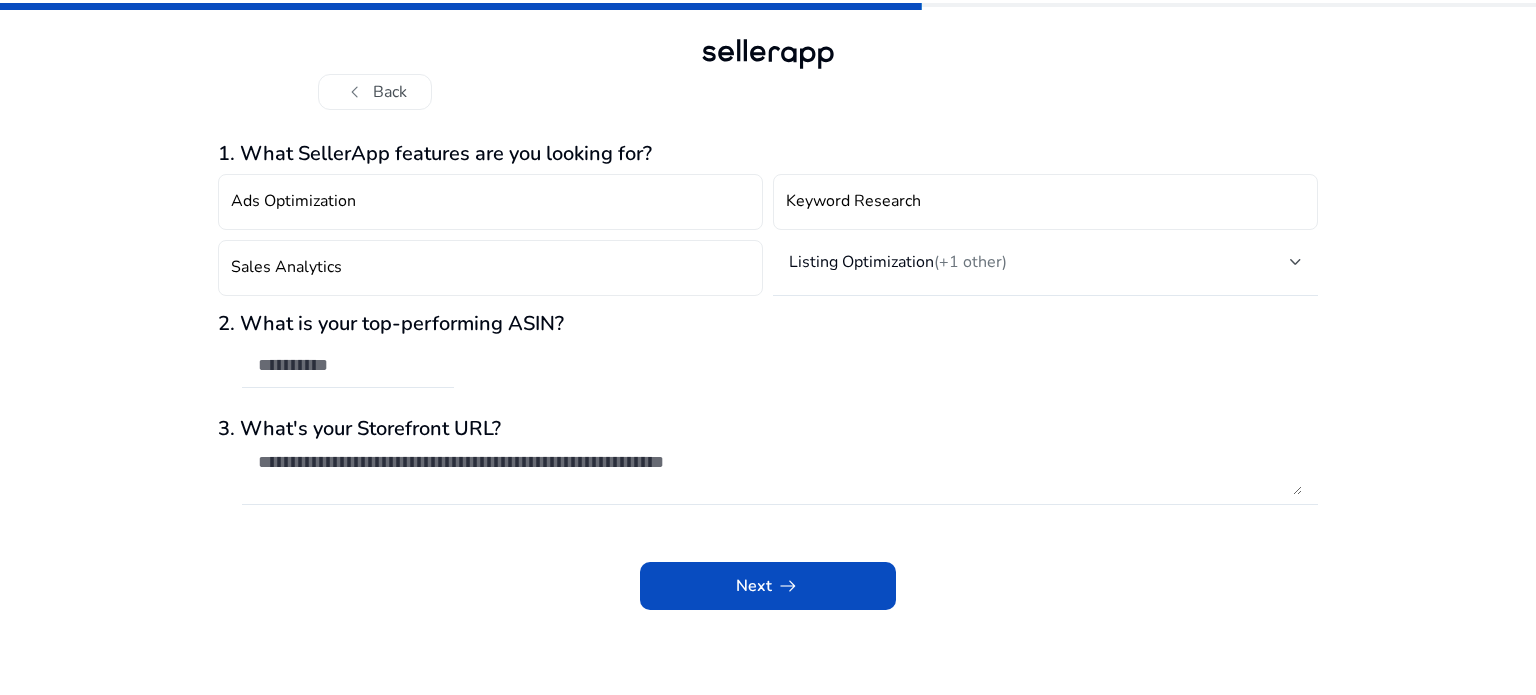 click on "Sales Analytics" 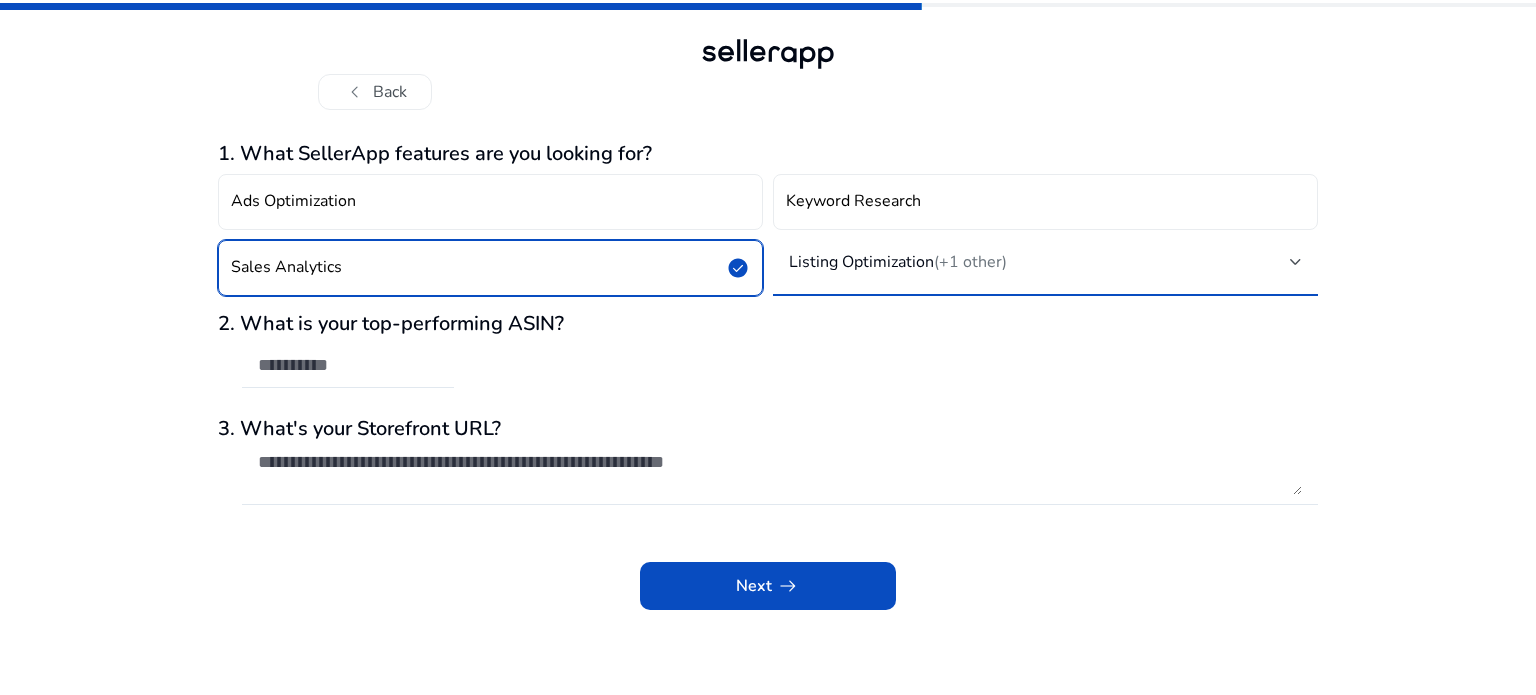 click on "Listing Optimization   (+1 other)" at bounding box center [898, 262] 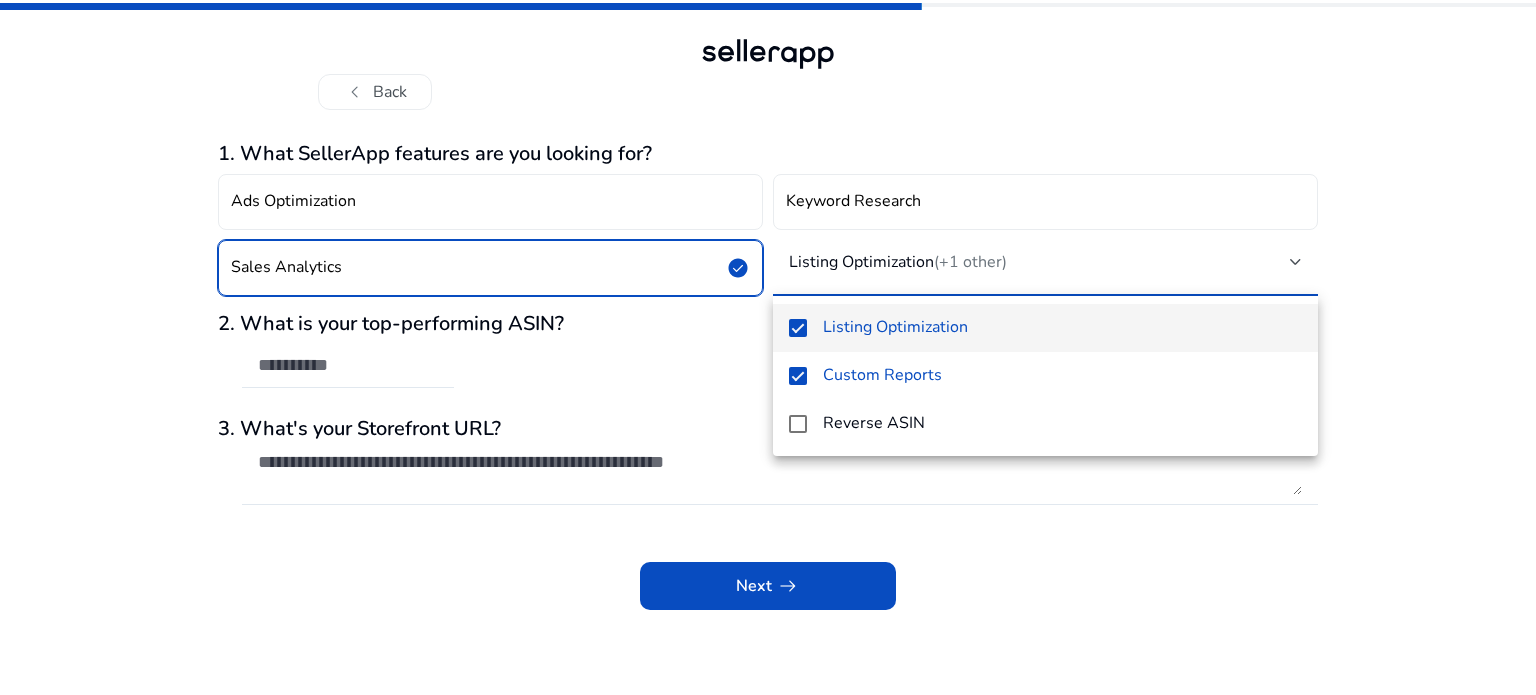click at bounding box center [768, 347] 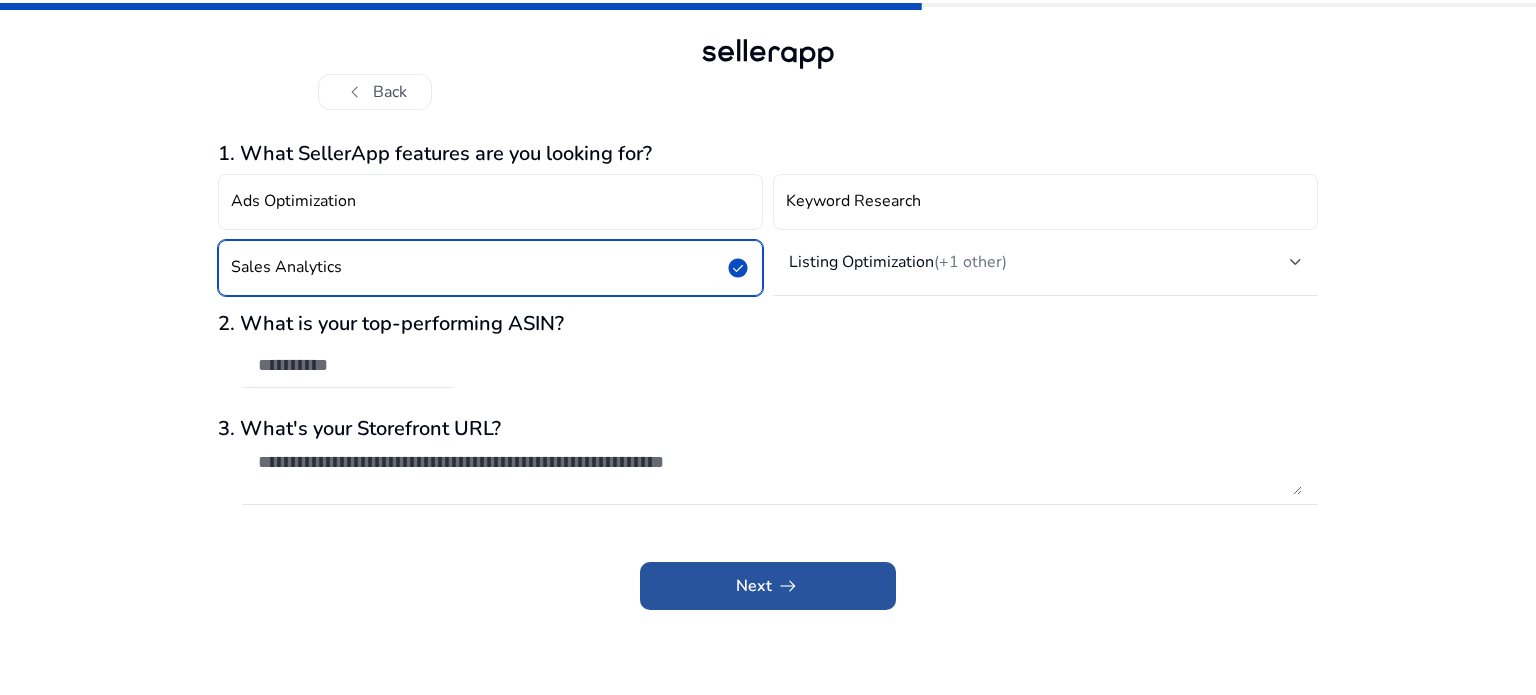 click 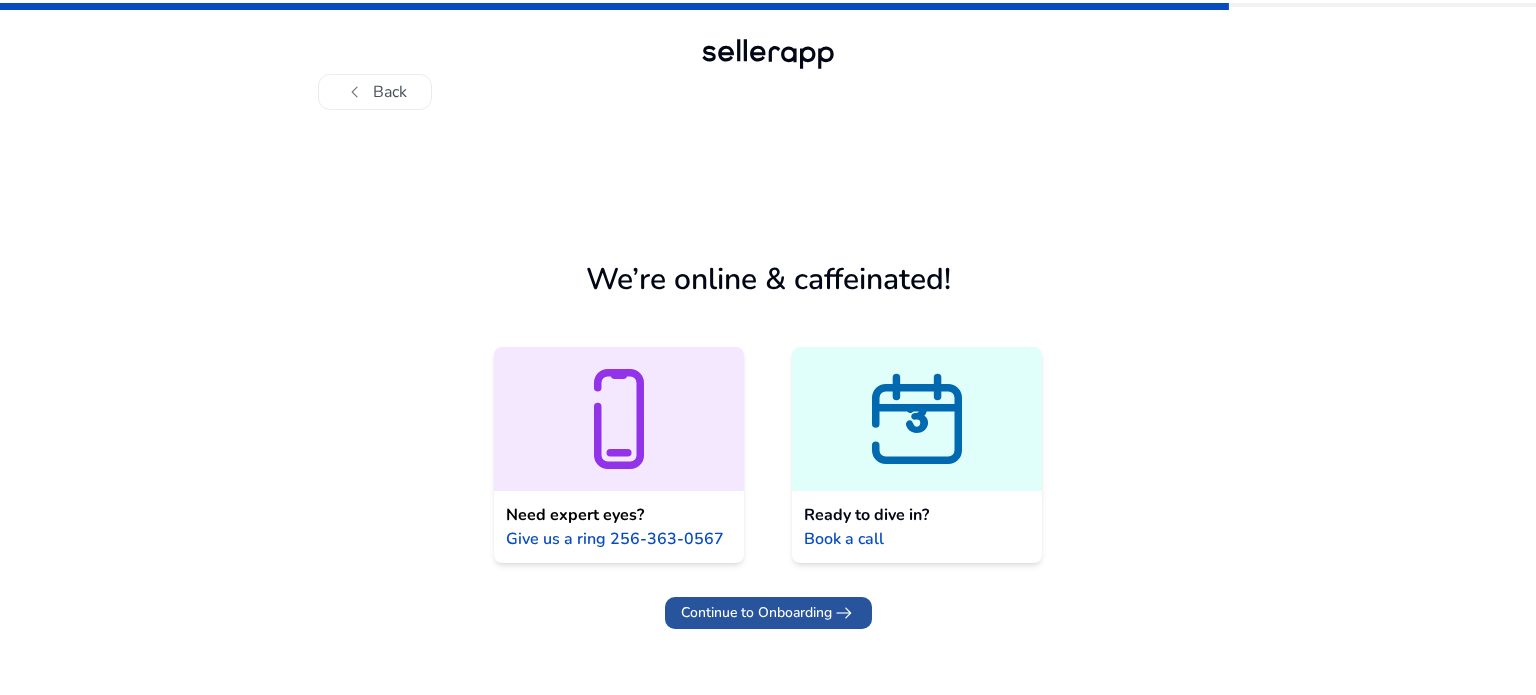 click on "Continue to Onboarding" 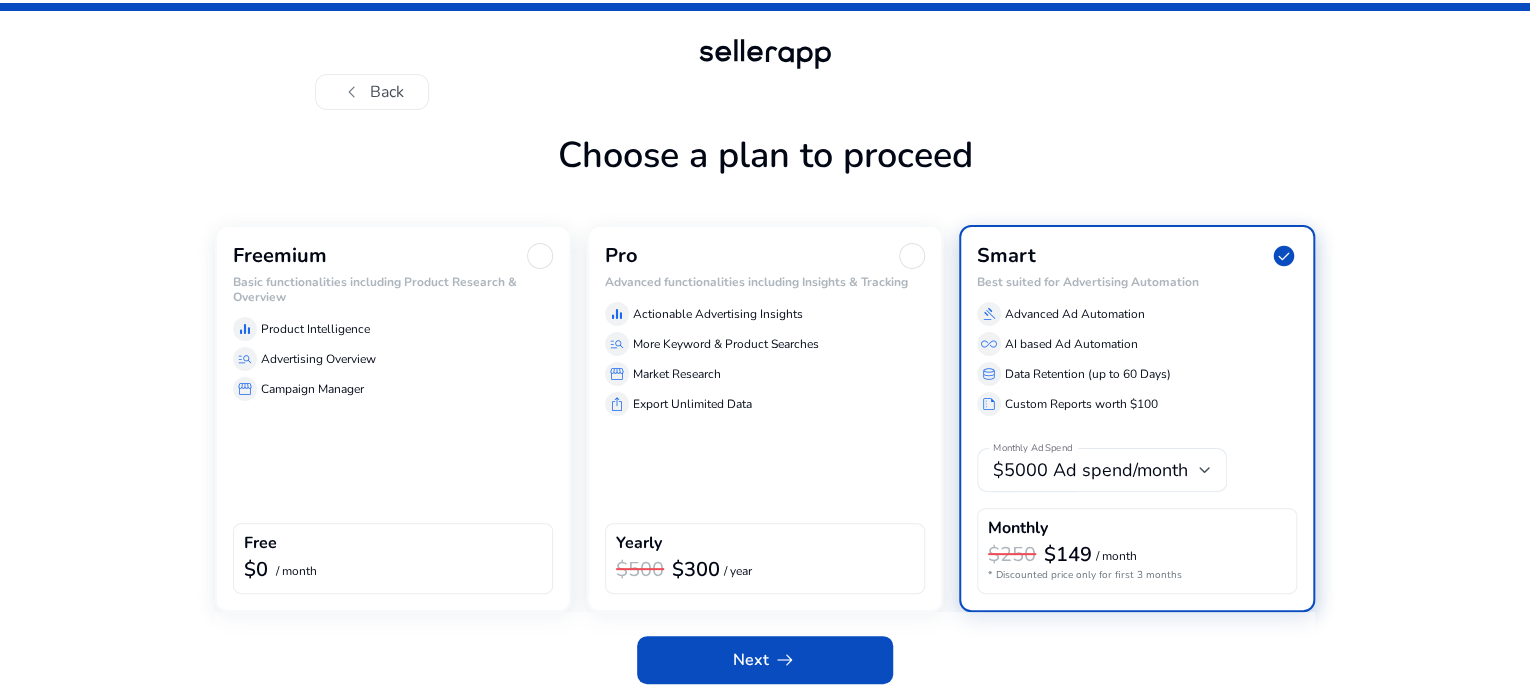 click on "Freemium Basic functionalities including Product Research & Overview  equalizer  Product Intelligence  manage_search  Advertising Overview  storefront  Campaign Manager  Free  $0  / month" 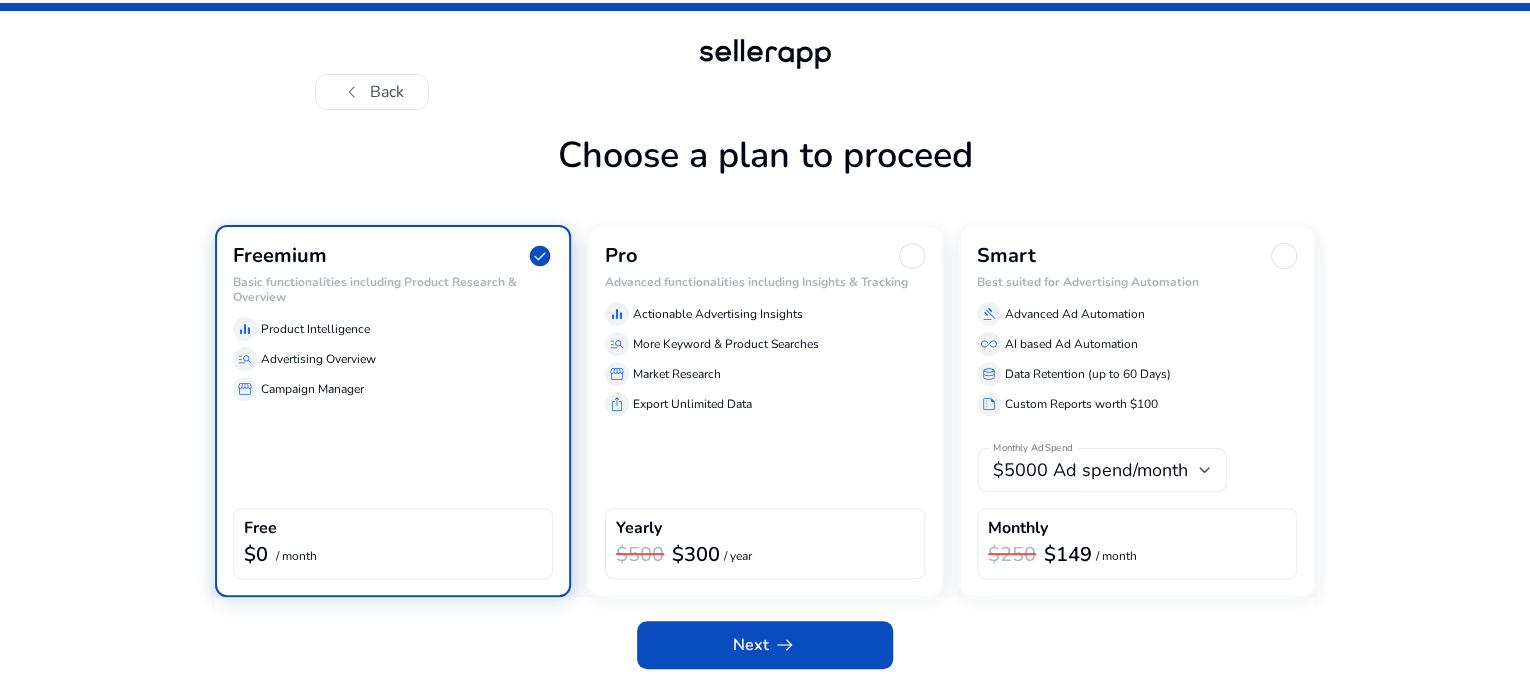 scroll, scrollTop: 52, scrollLeft: 0, axis: vertical 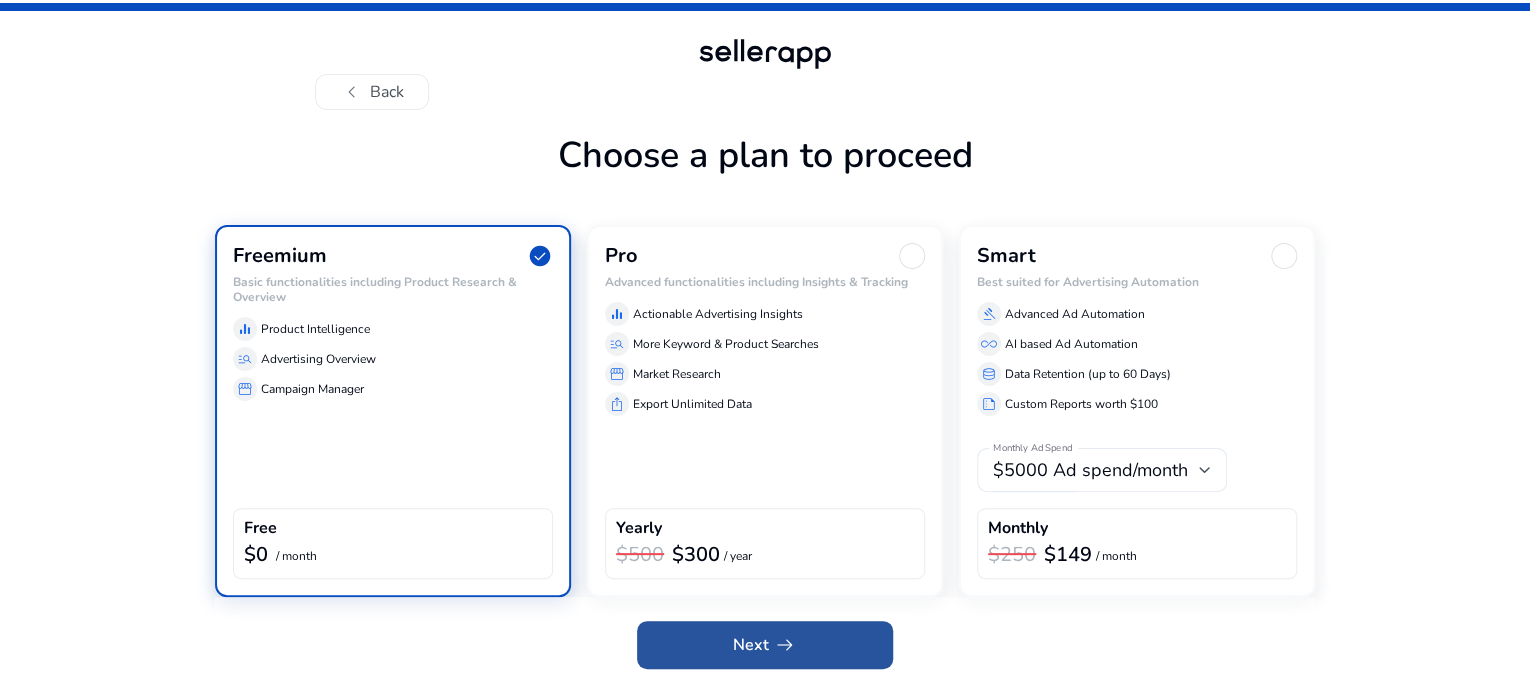 click 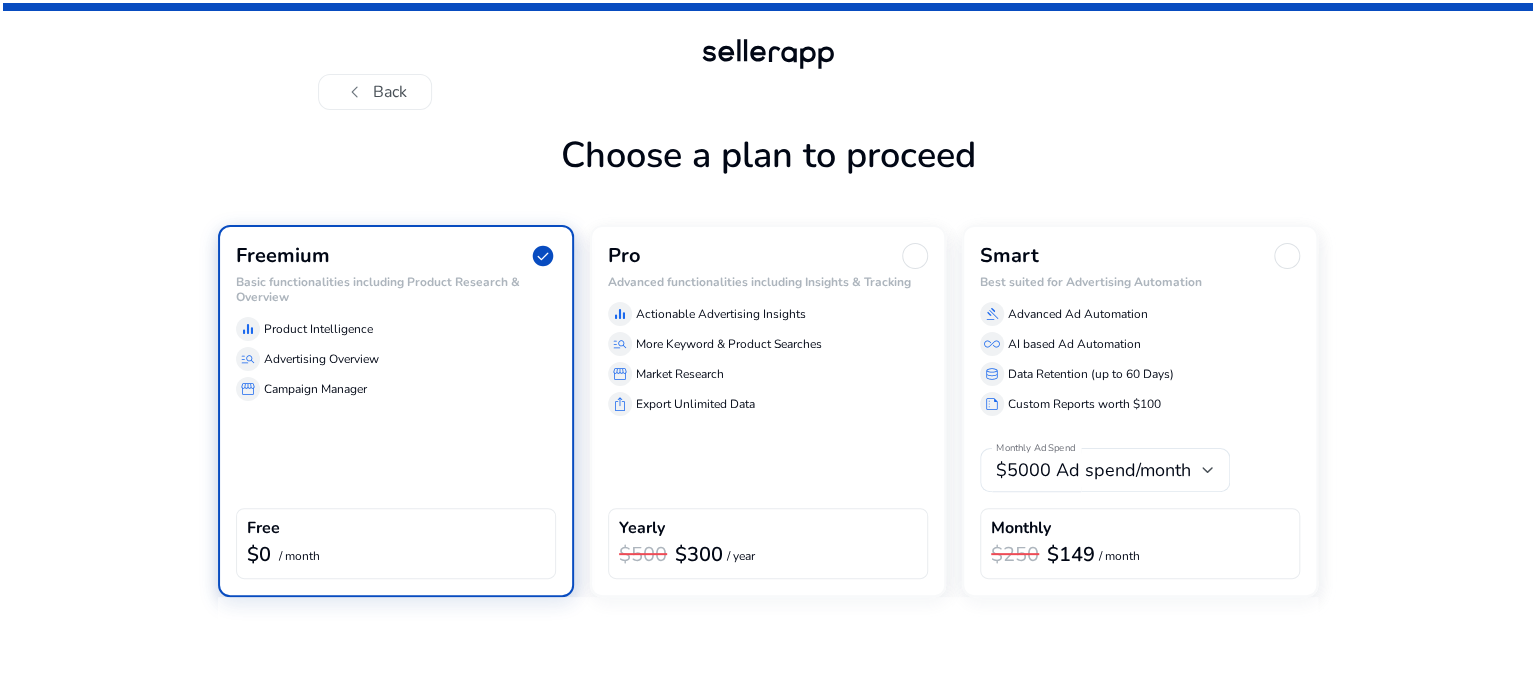 scroll, scrollTop: 0, scrollLeft: 0, axis: both 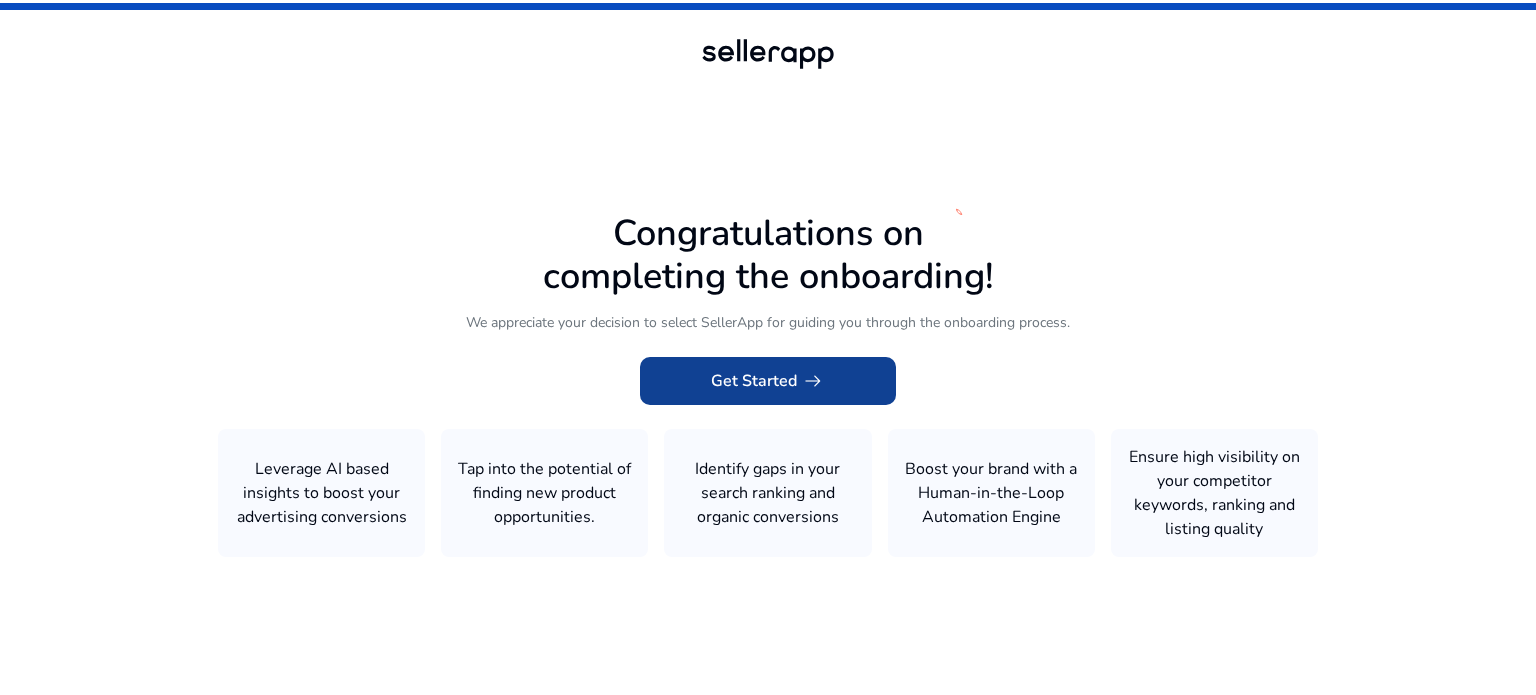 click on "Get Started   arrow_right_alt" 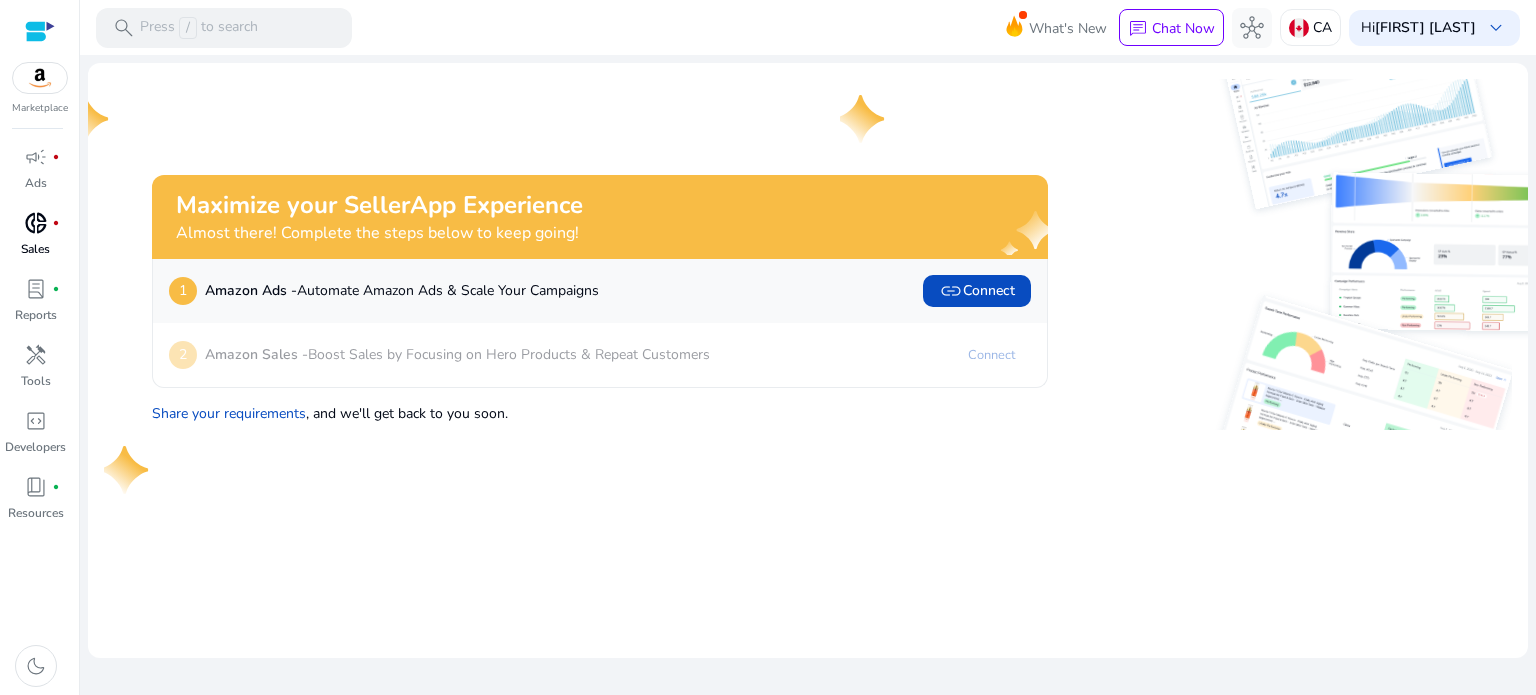 click on "Sales" at bounding box center [35, 249] 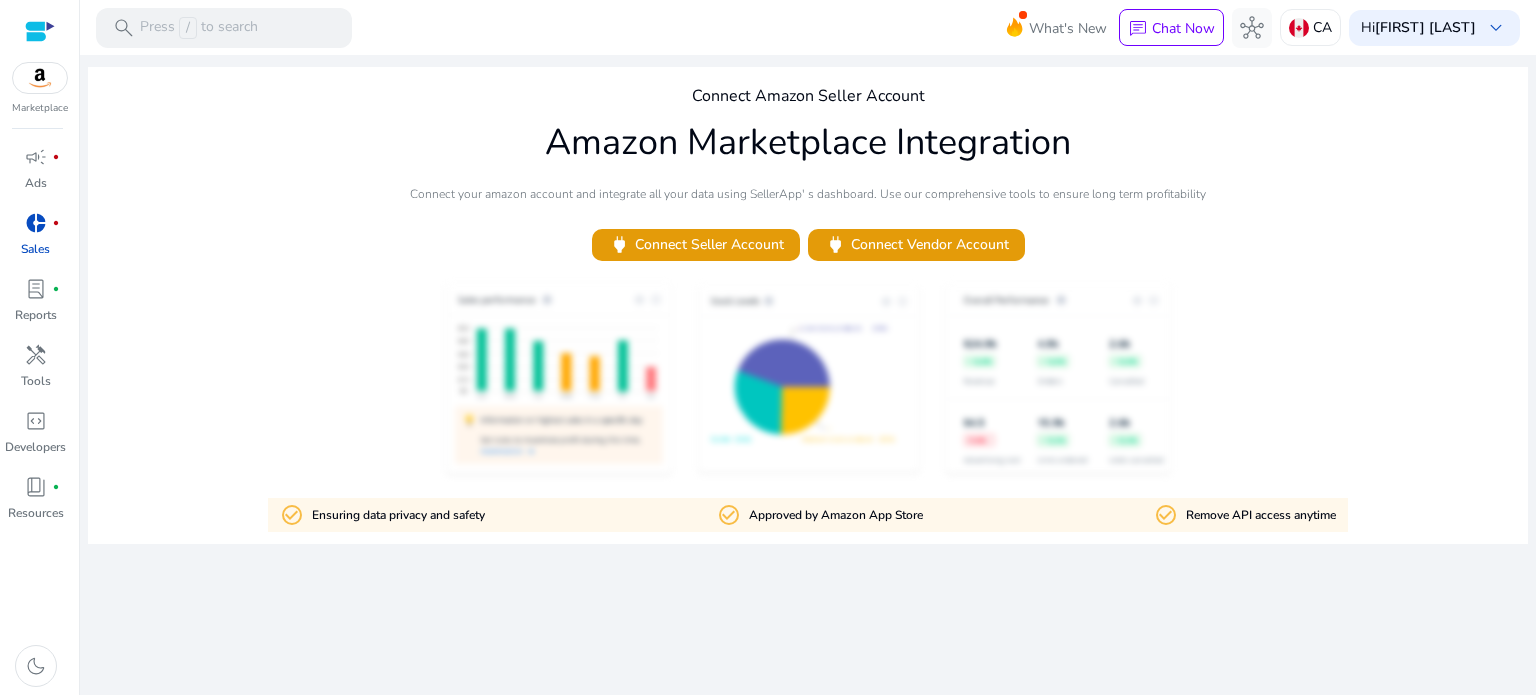 scroll, scrollTop: 0, scrollLeft: 0, axis: both 